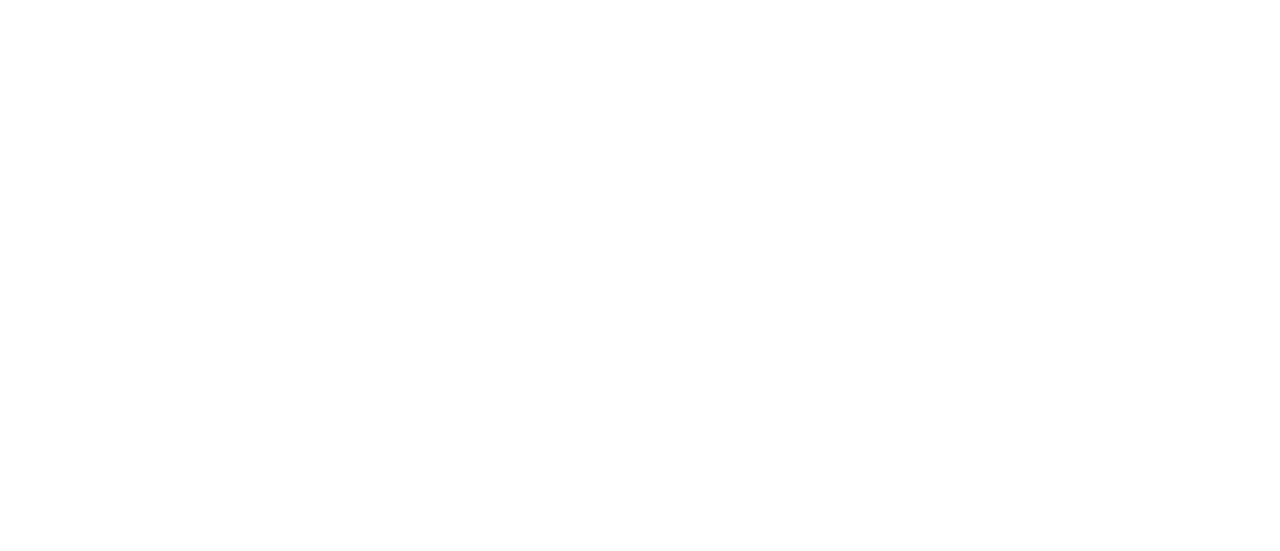 scroll, scrollTop: 0, scrollLeft: 0, axis: both 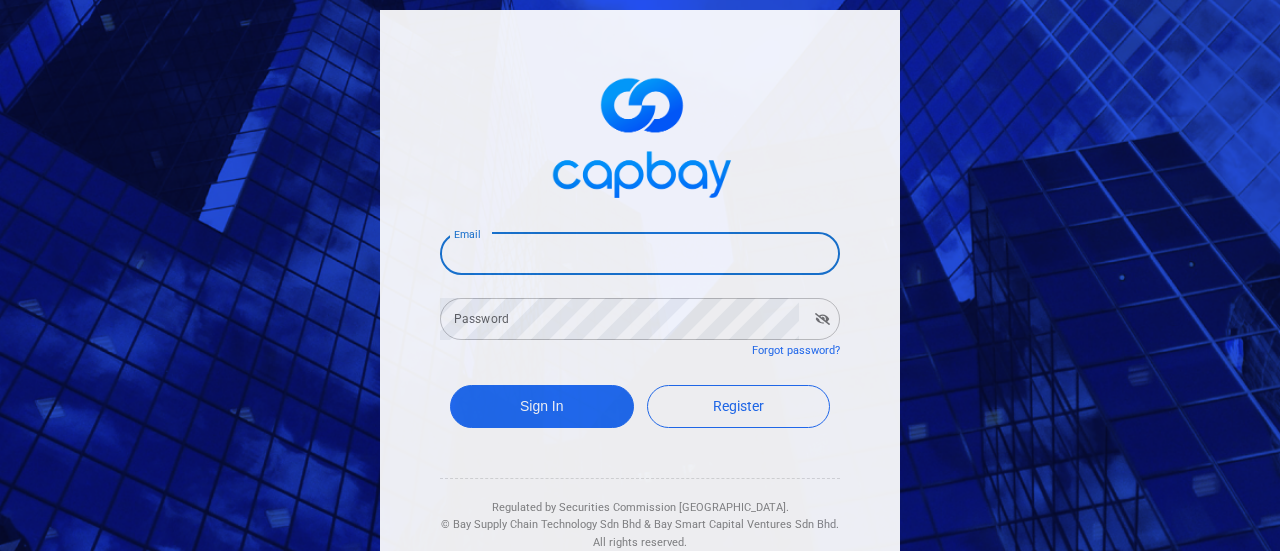 click on "Email" at bounding box center [640, 254] 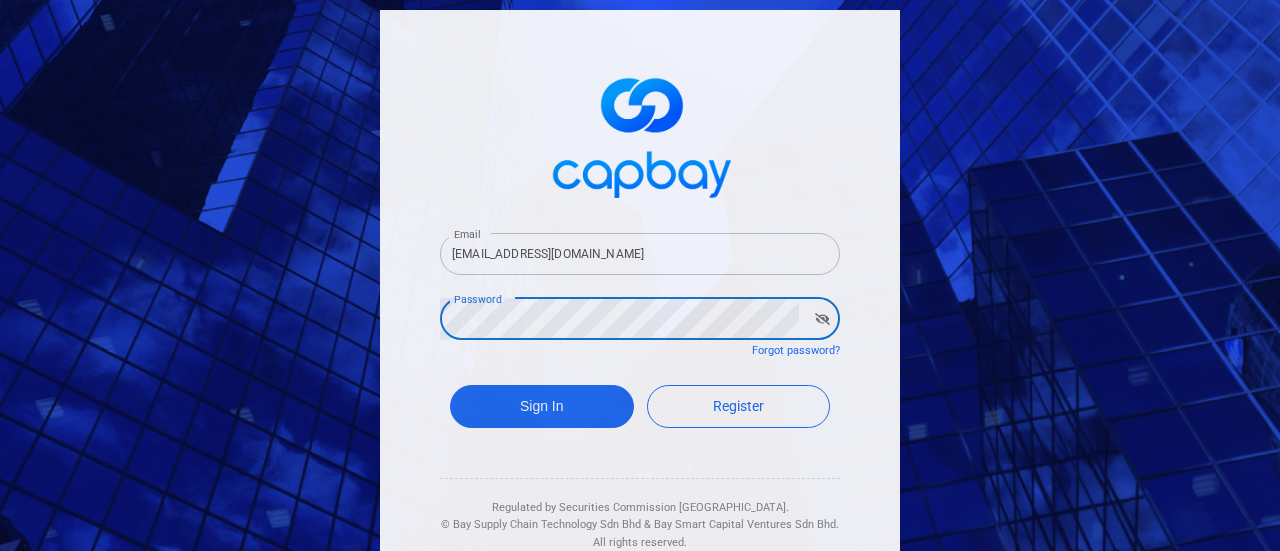 click on "Sign In" at bounding box center (542, 406) 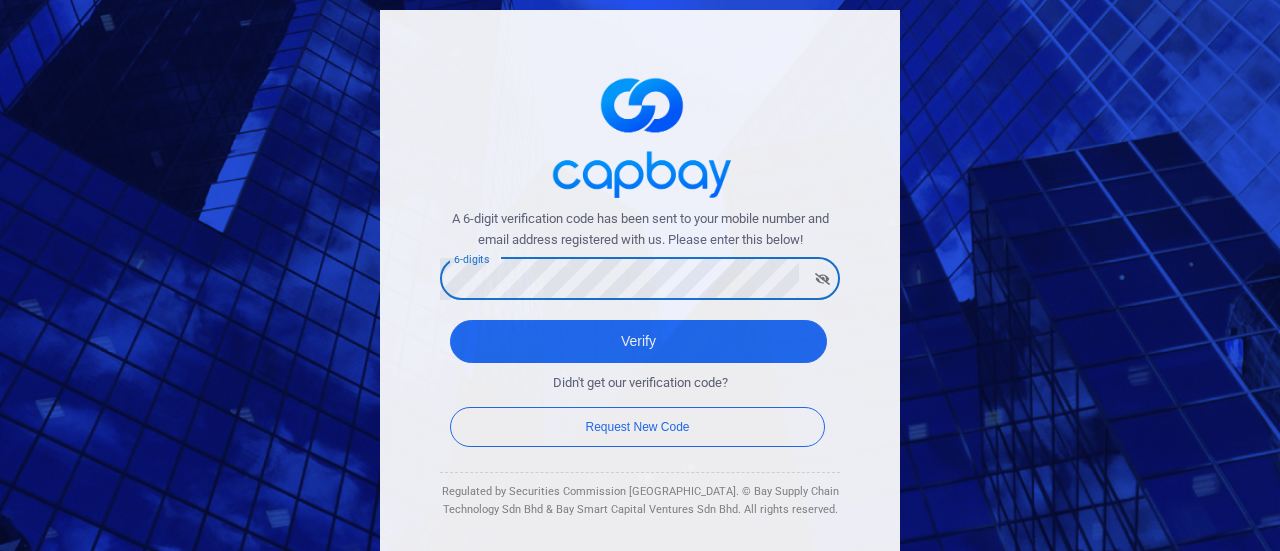 click on "Verify" at bounding box center [638, 341] 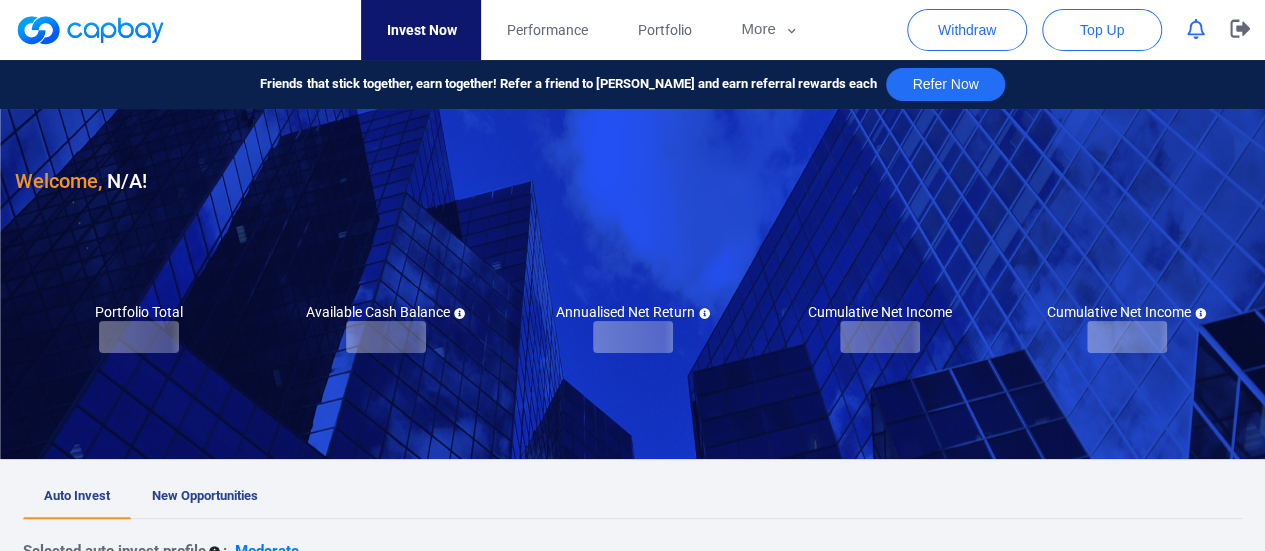 checkbox on "true" 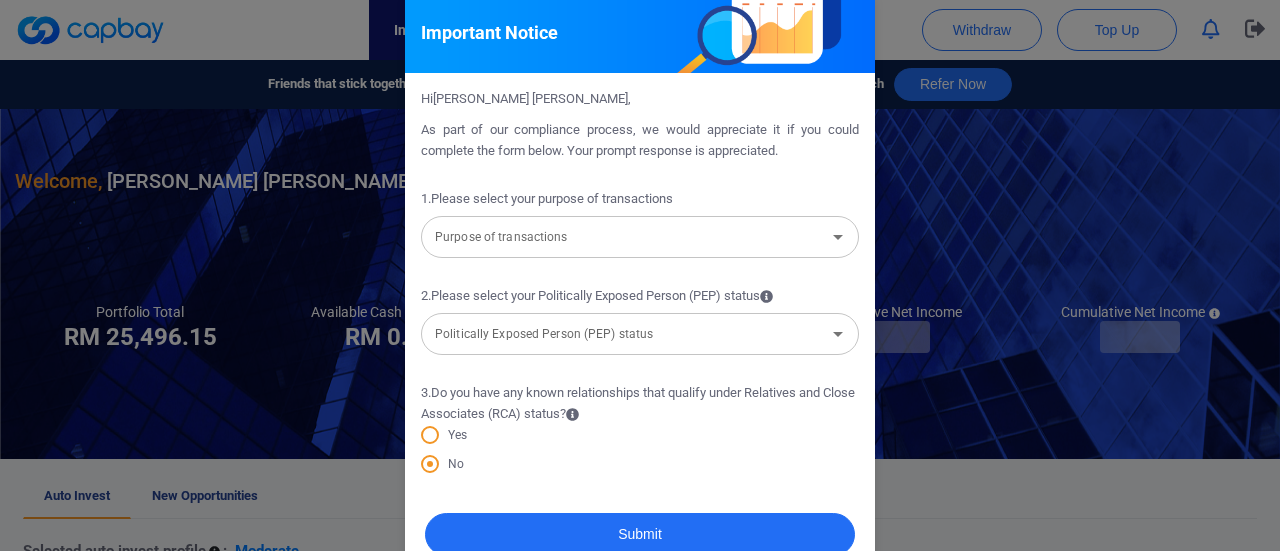 scroll, scrollTop: 0, scrollLeft: 0, axis: both 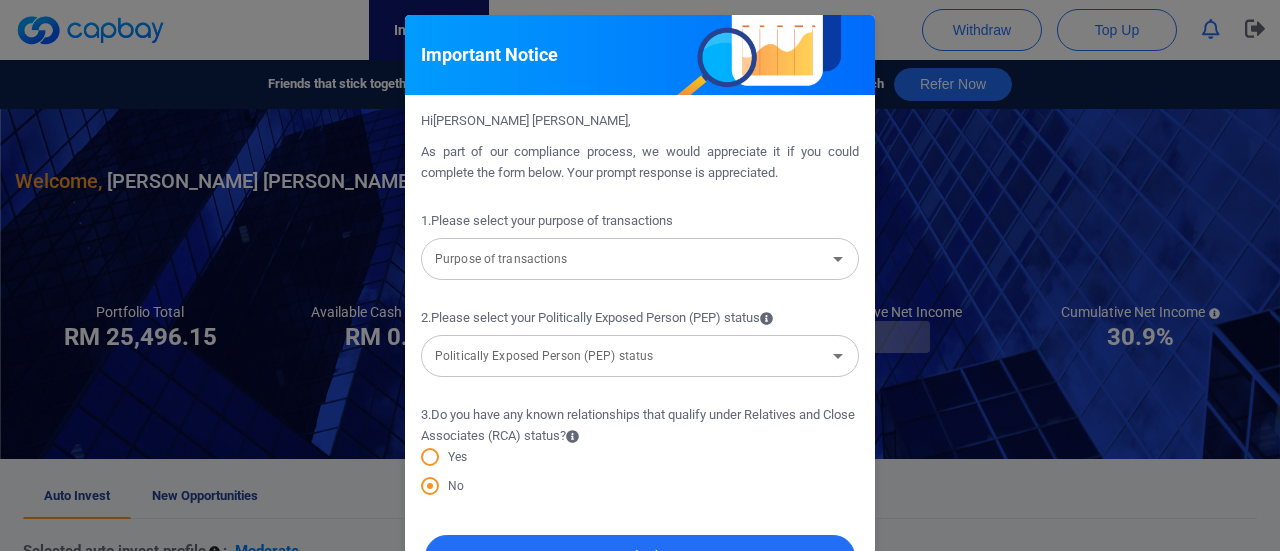 click on "Purpose of transactions" at bounding box center [623, 259] 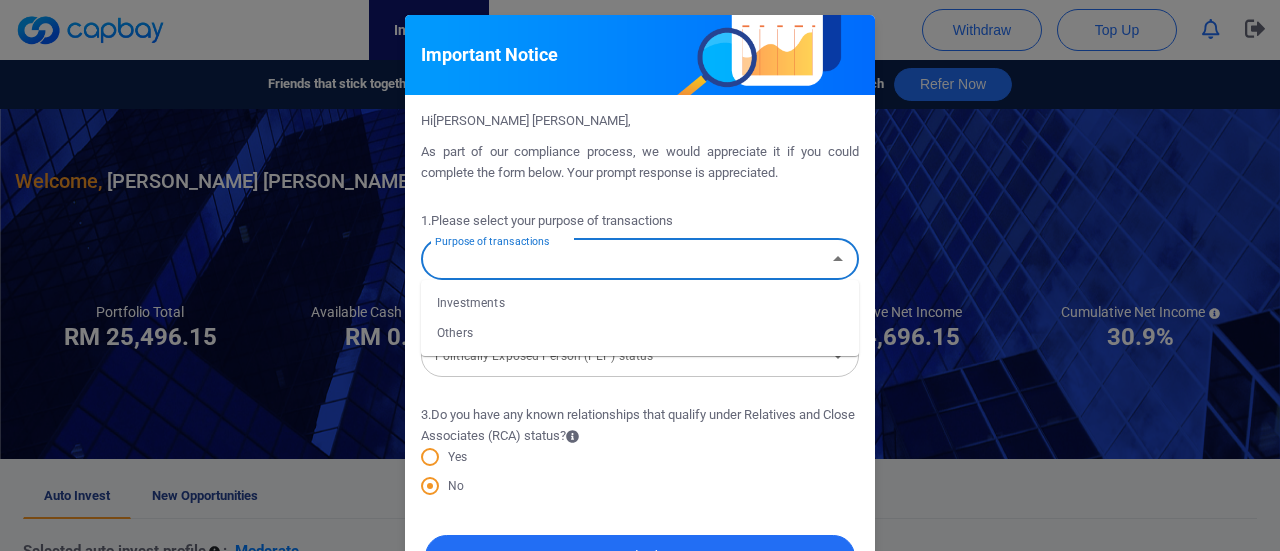 click on "Investments" at bounding box center [640, 303] 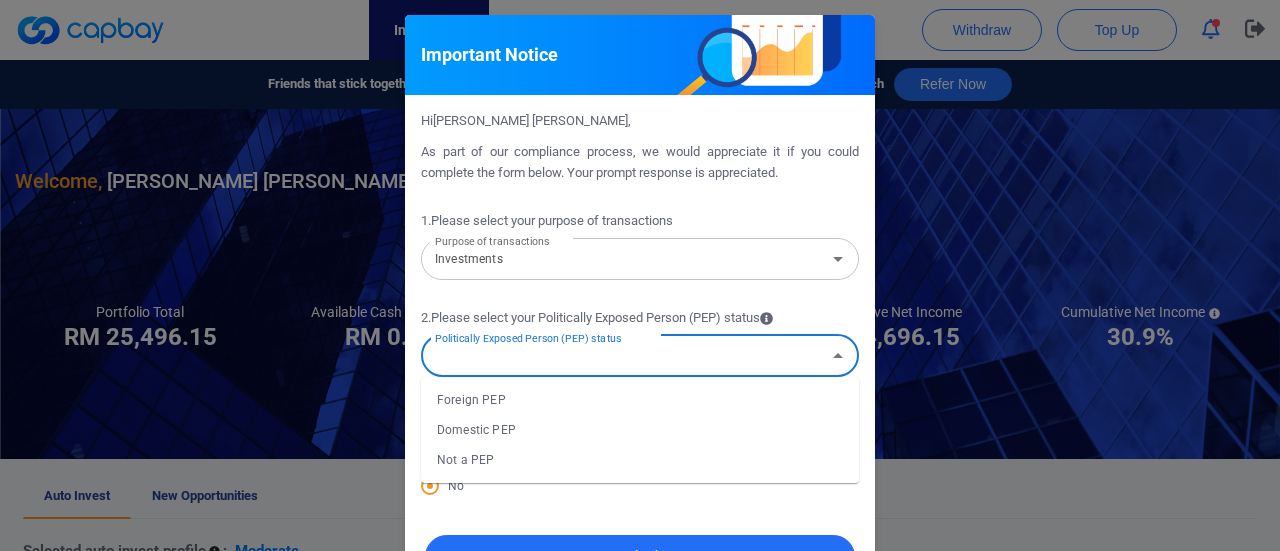 click on "Politically Exposed Person (PEP) status" at bounding box center [623, 355] 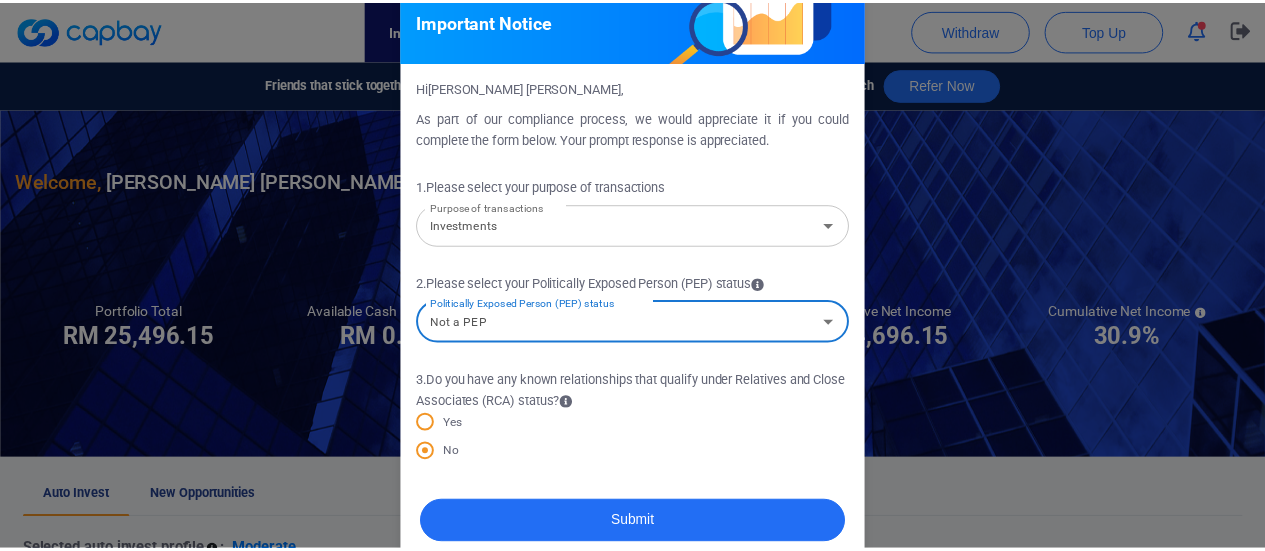 scroll, scrollTop: 63, scrollLeft: 0, axis: vertical 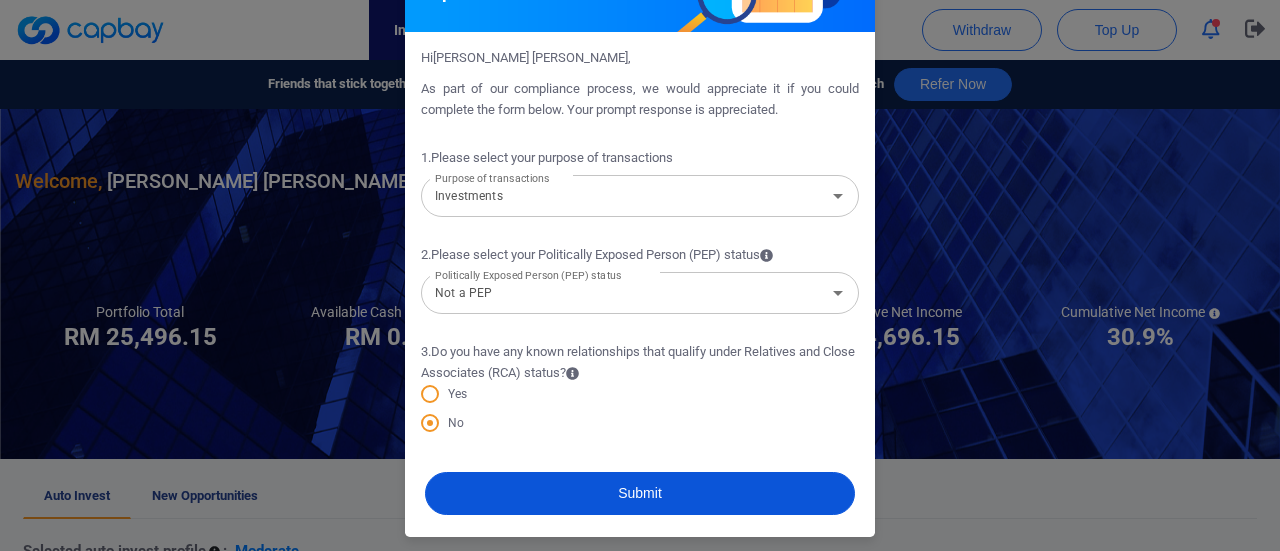 click on "Submit" at bounding box center [640, 493] 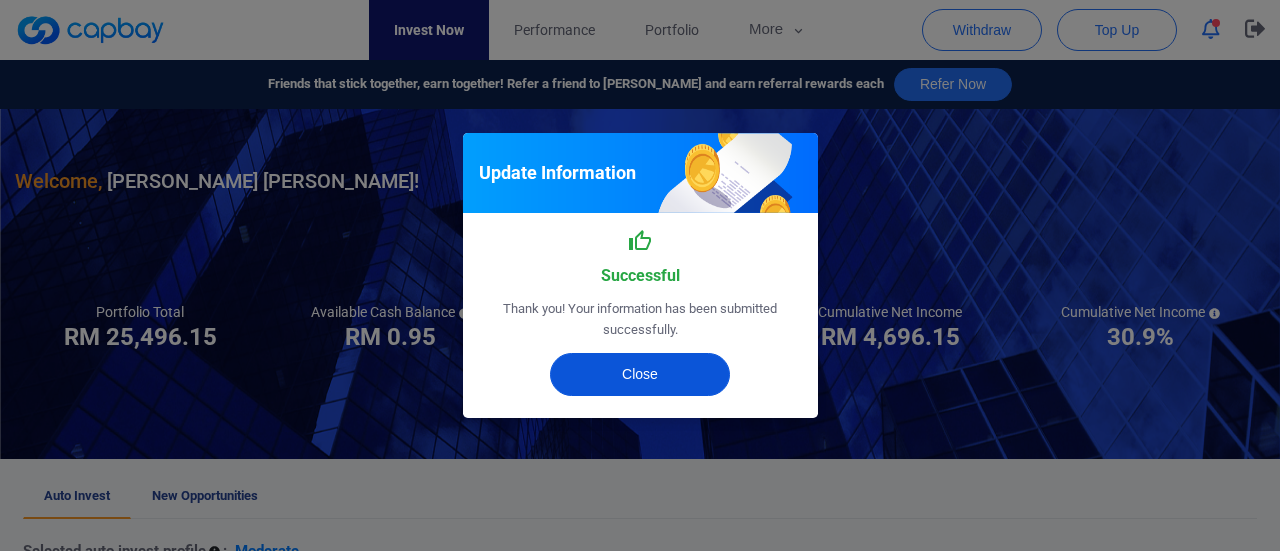 click on "Close" at bounding box center [640, 374] 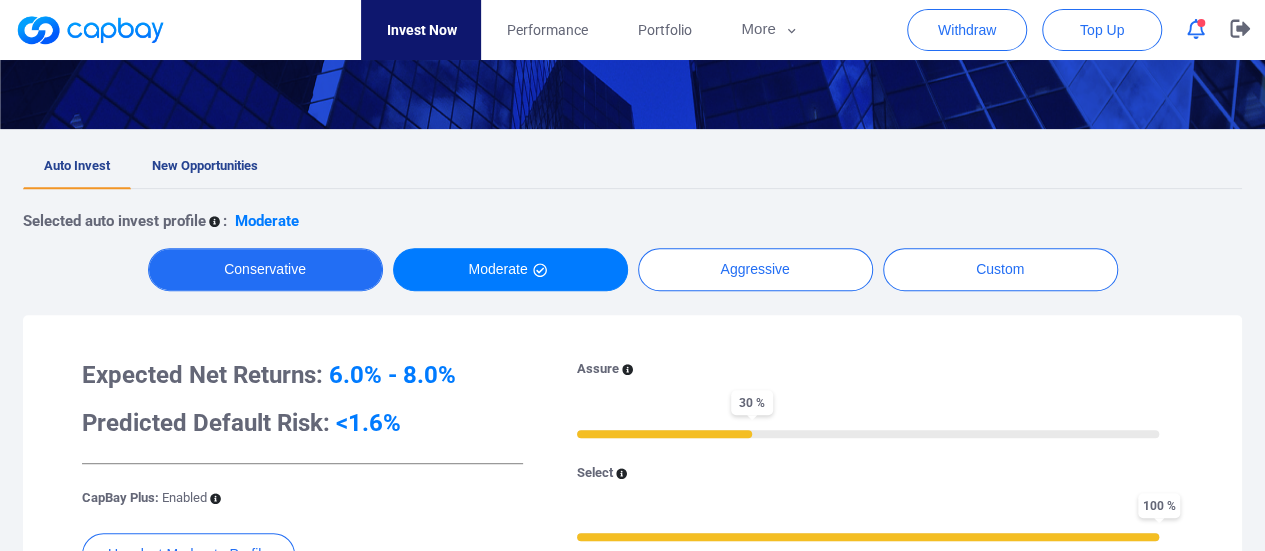 scroll, scrollTop: 299, scrollLeft: 0, axis: vertical 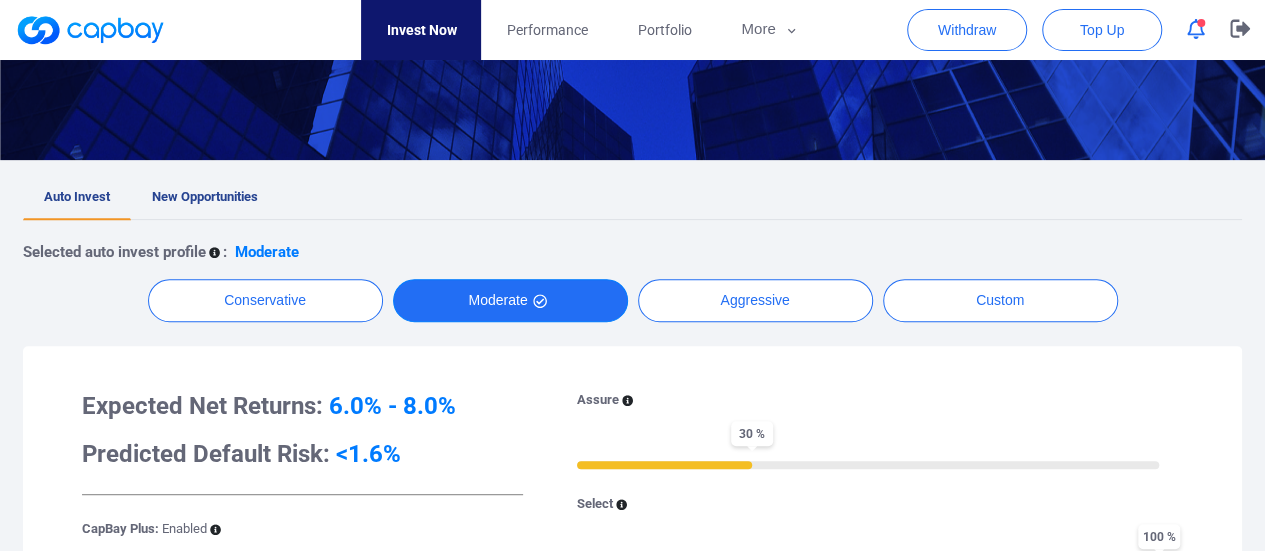 click on "Moderate" at bounding box center (510, 300) 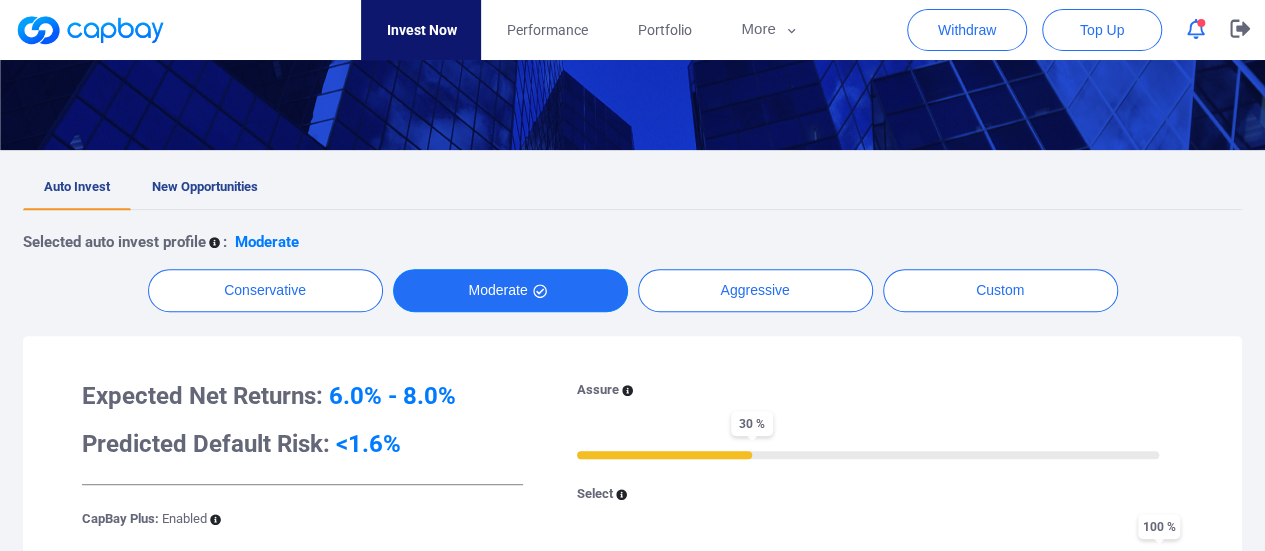 scroll, scrollTop: 299, scrollLeft: 0, axis: vertical 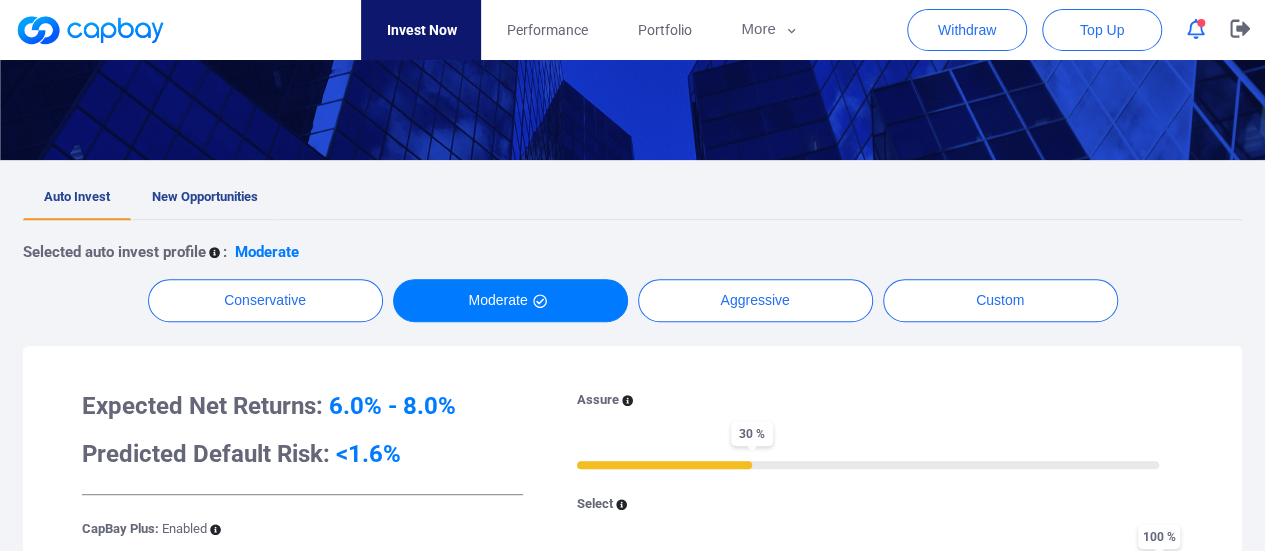 click on "New Opportunities" at bounding box center [205, 196] 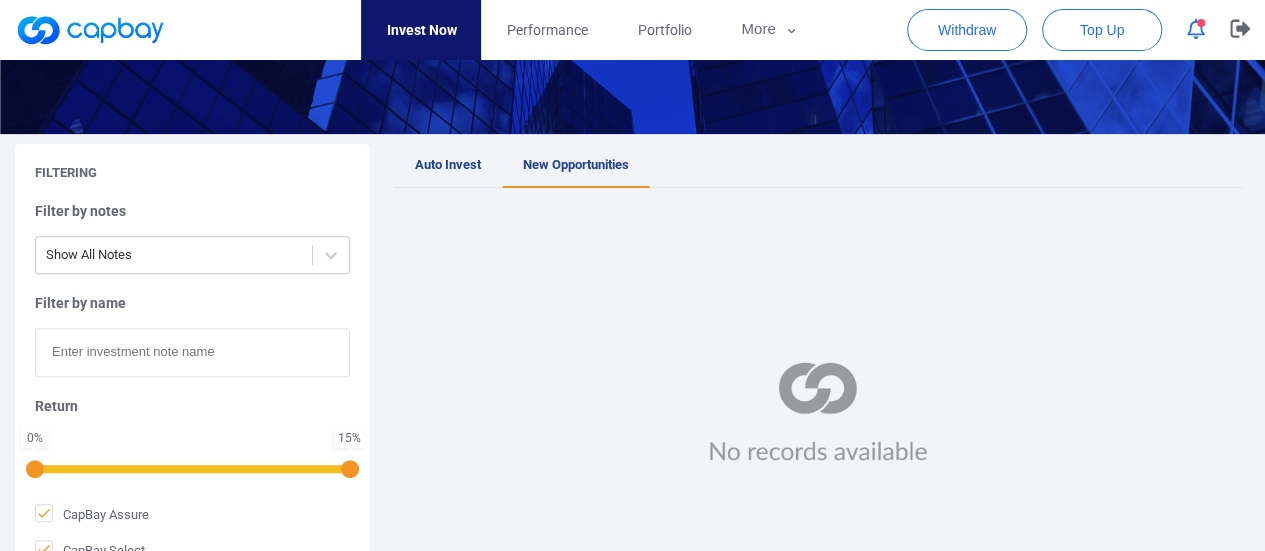 scroll, scrollTop: 300, scrollLeft: 0, axis: vertical 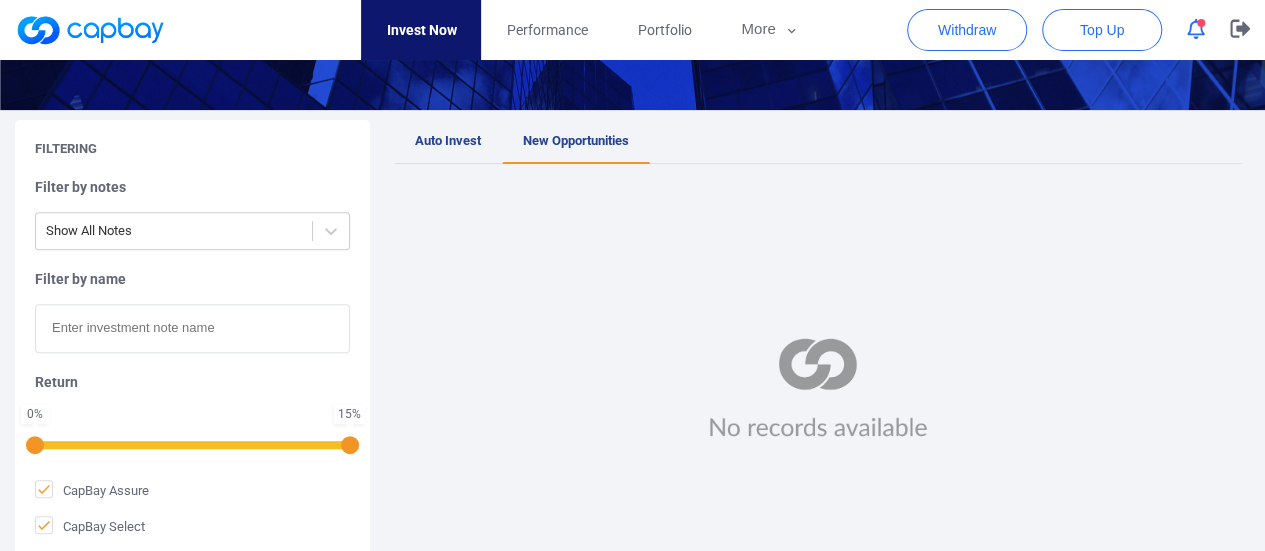 click on "Auto Invest" at bounding box center (448, 142) 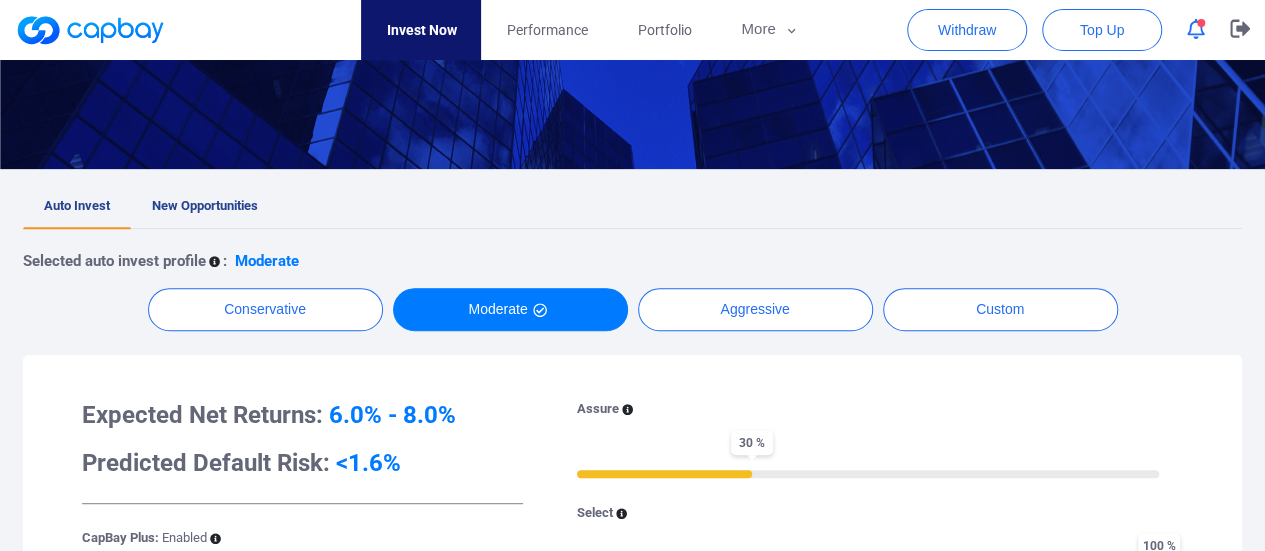 scroll, scrollTop: 400, scrollLeft: 0, axis: vertical 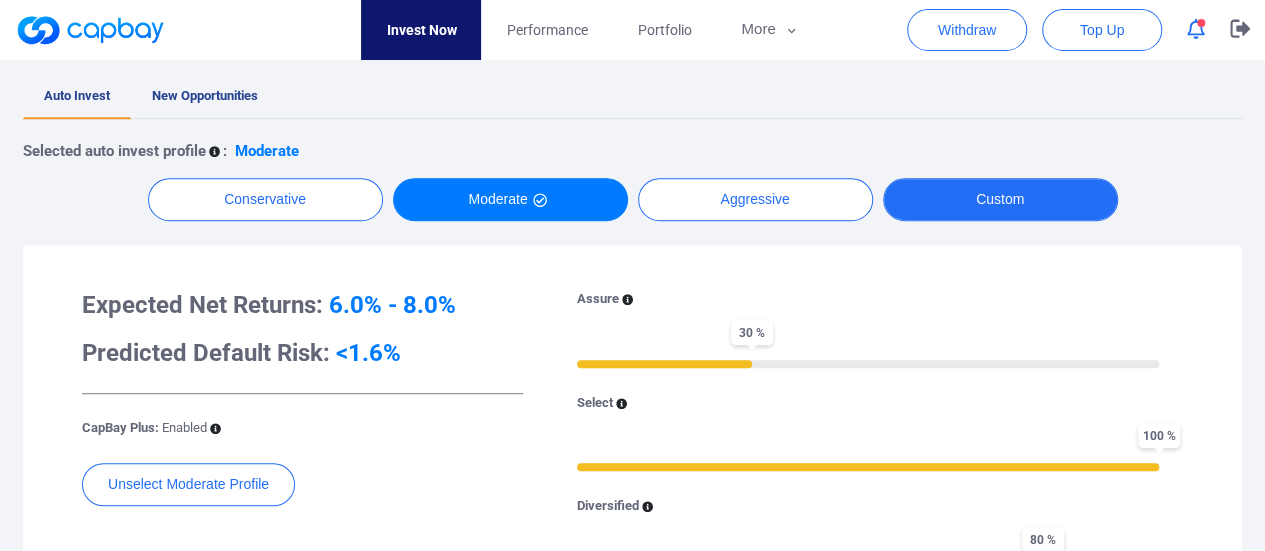 click on "Custom" at bounding box center [1000, 199] 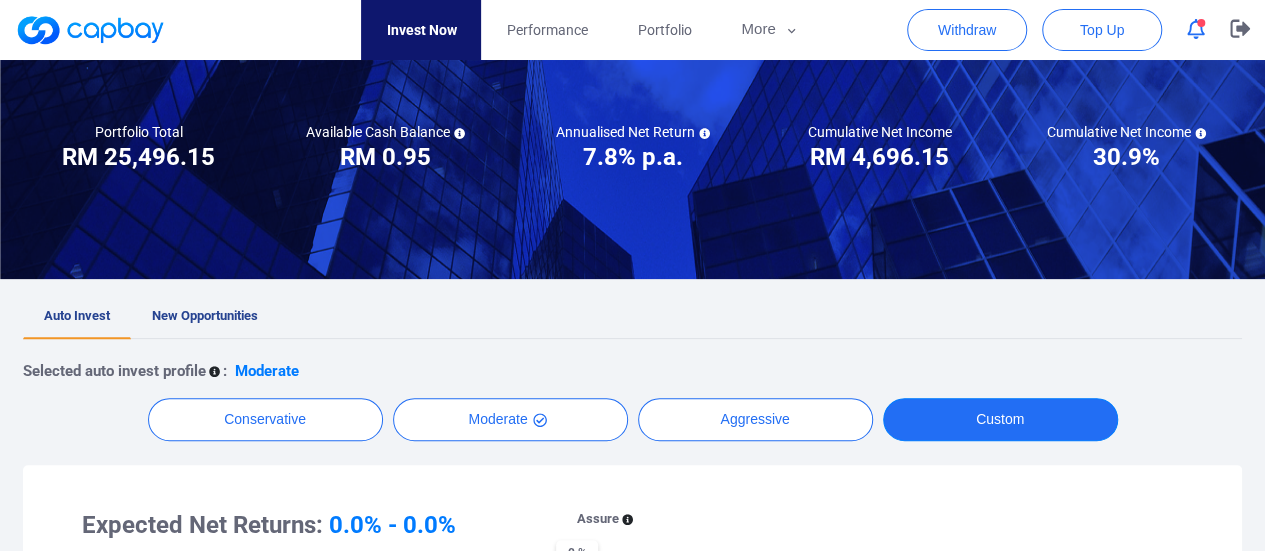scroll, scrollTop: 265, scrollLeft: 0, axis: vertical 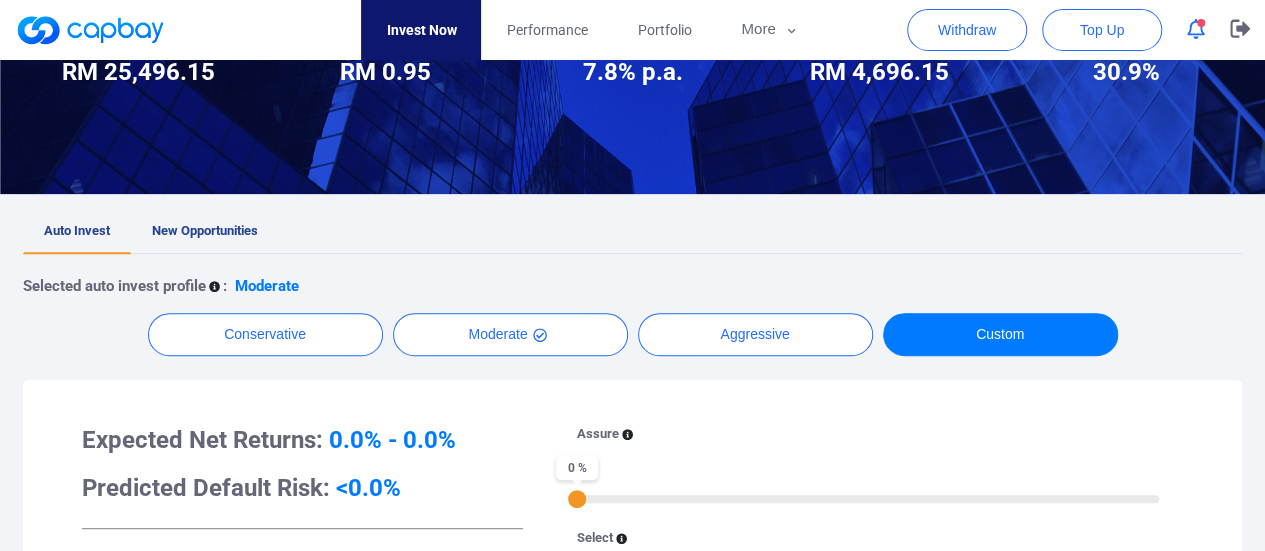 click on "Auto Invest" at bounding box center (77, 230) 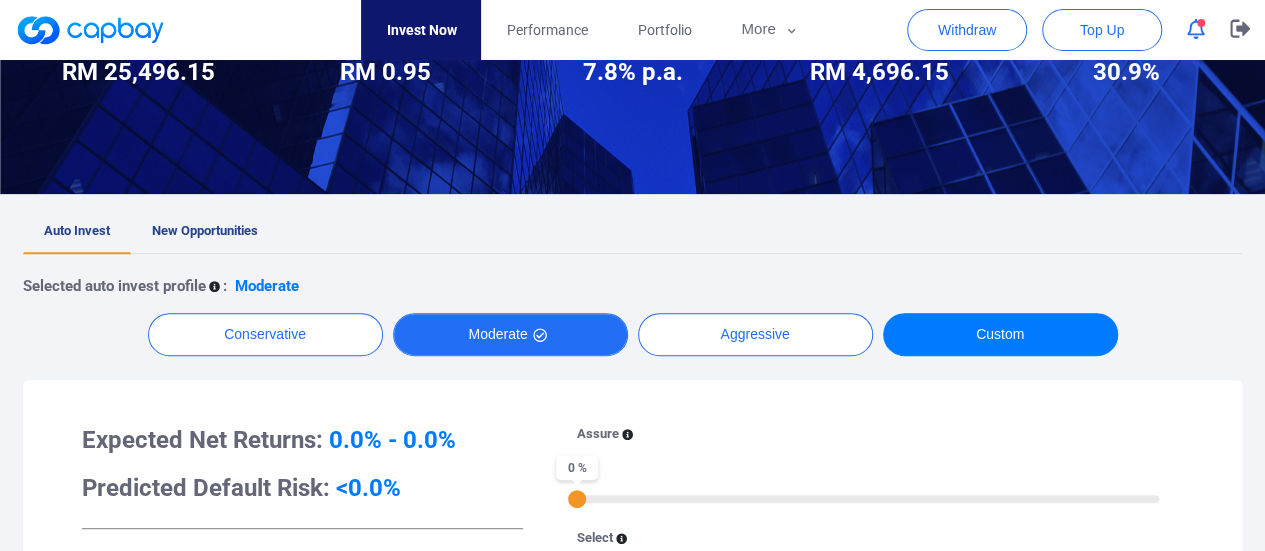 click on "Moderate" at bounding box center (510, 334) 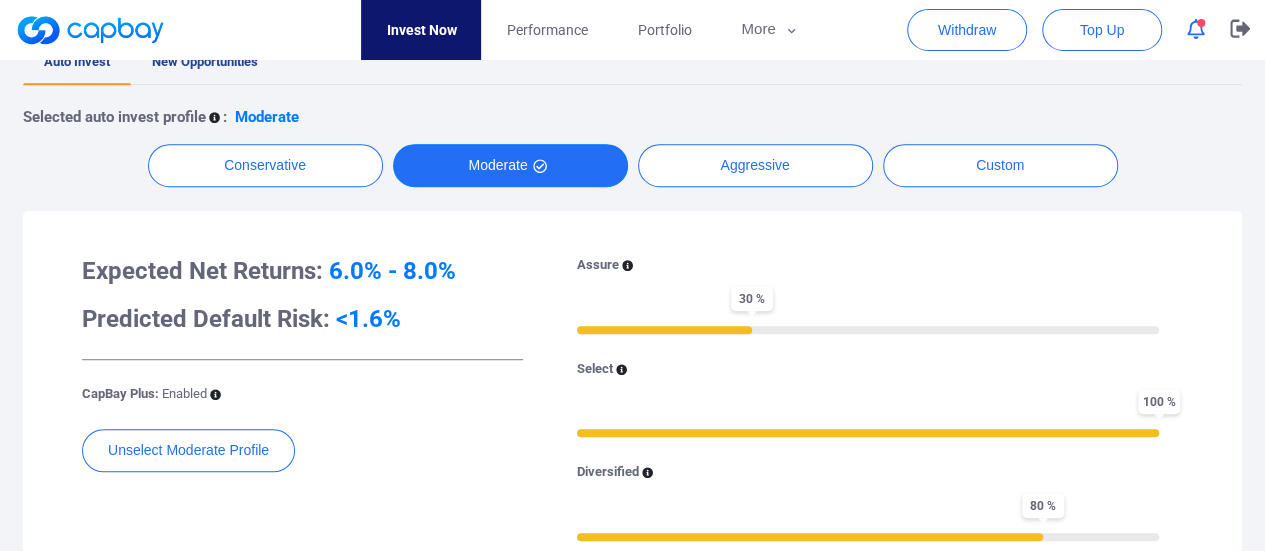 scroll, scrollTop: 465, scrollLeft: 0, axis: vertical 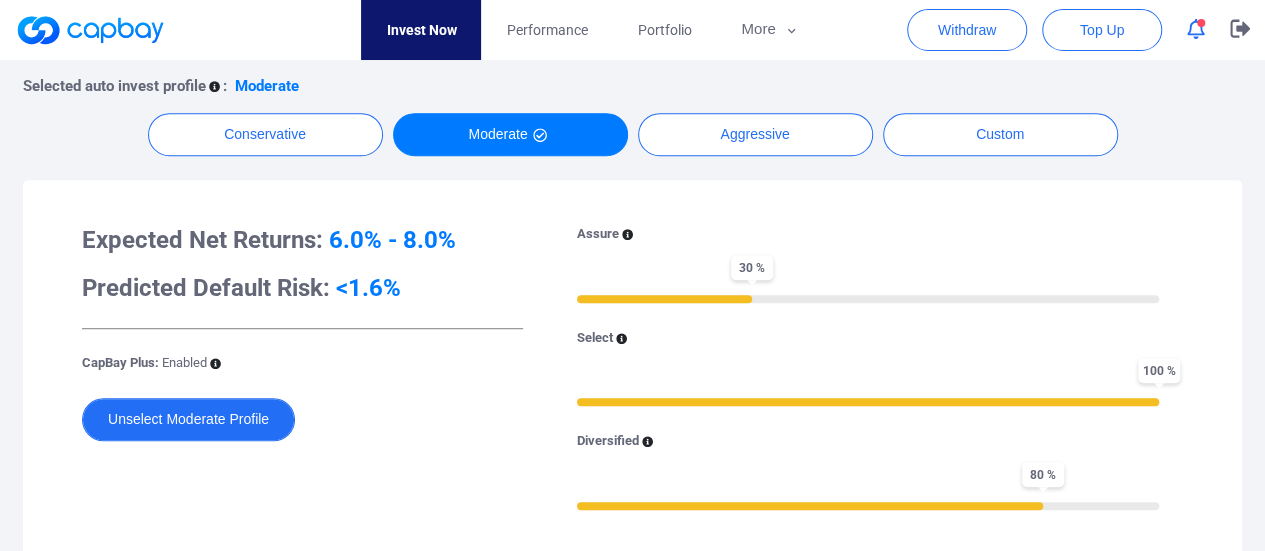 click on "Unselect
Moderate Profile" at bounding box center [188, 419] 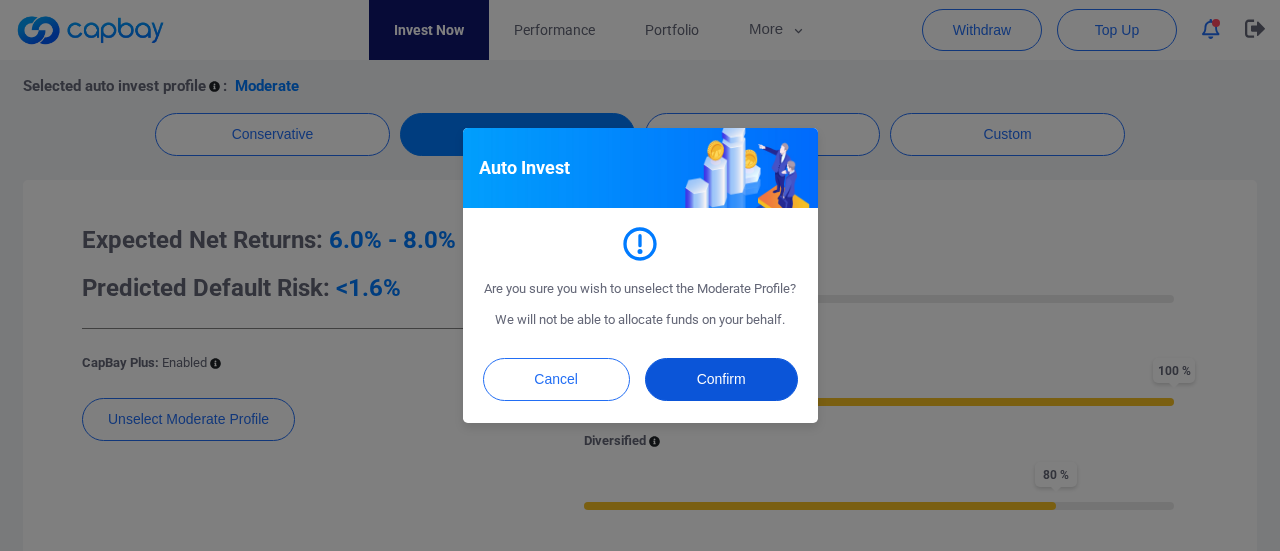 click on "Confirm" at bounding box center [721, 379] 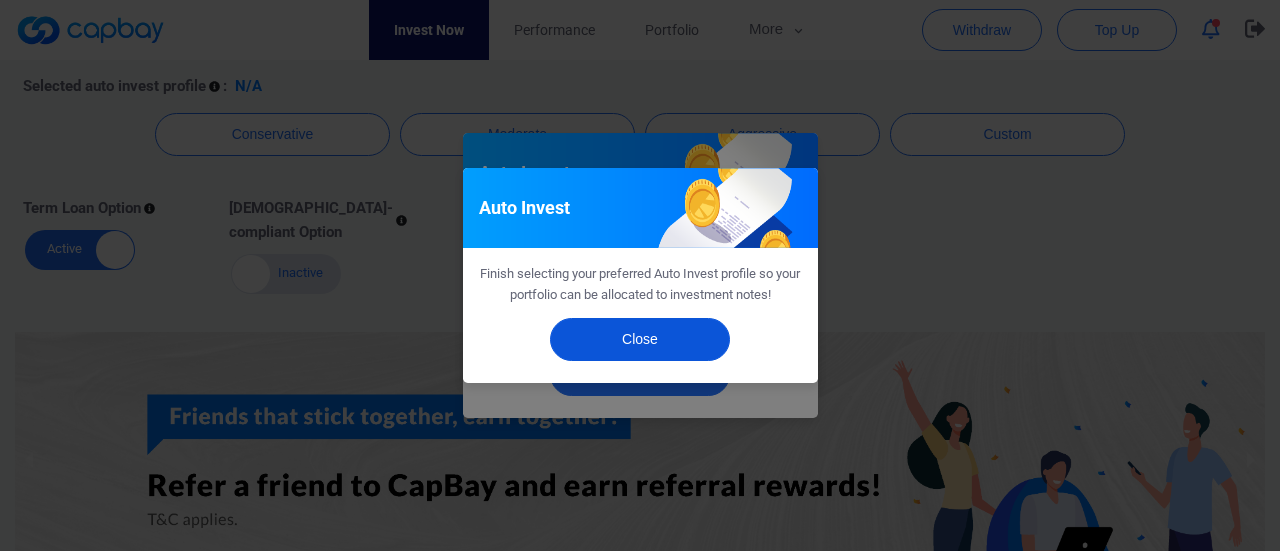 click on "Close" at bounding box center [640, 339] 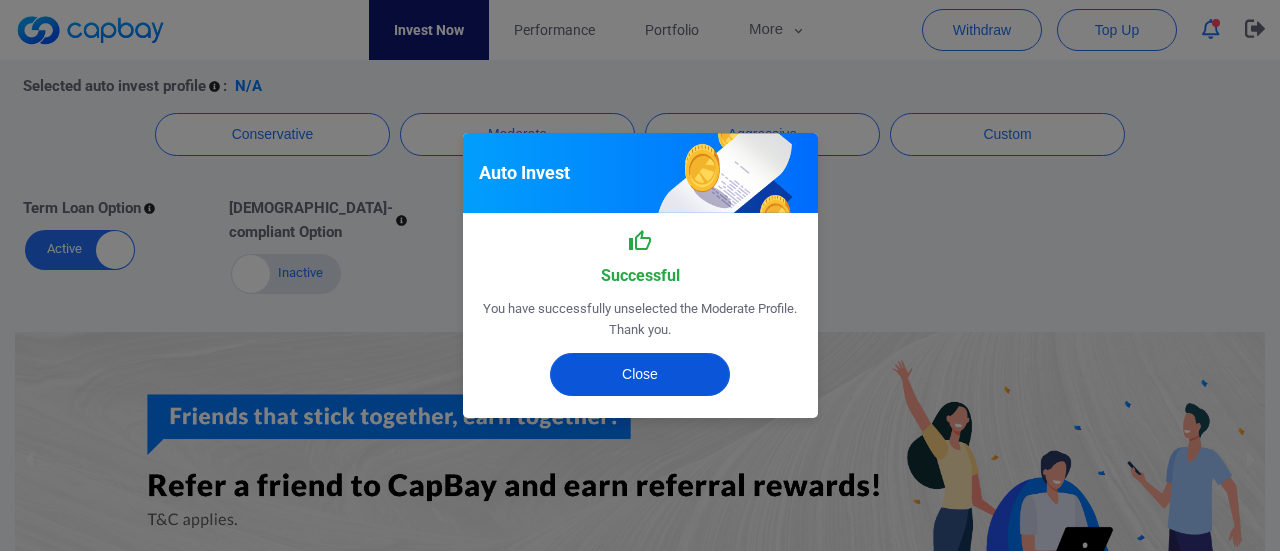 click on "Close" at bounding box center (640, 374) 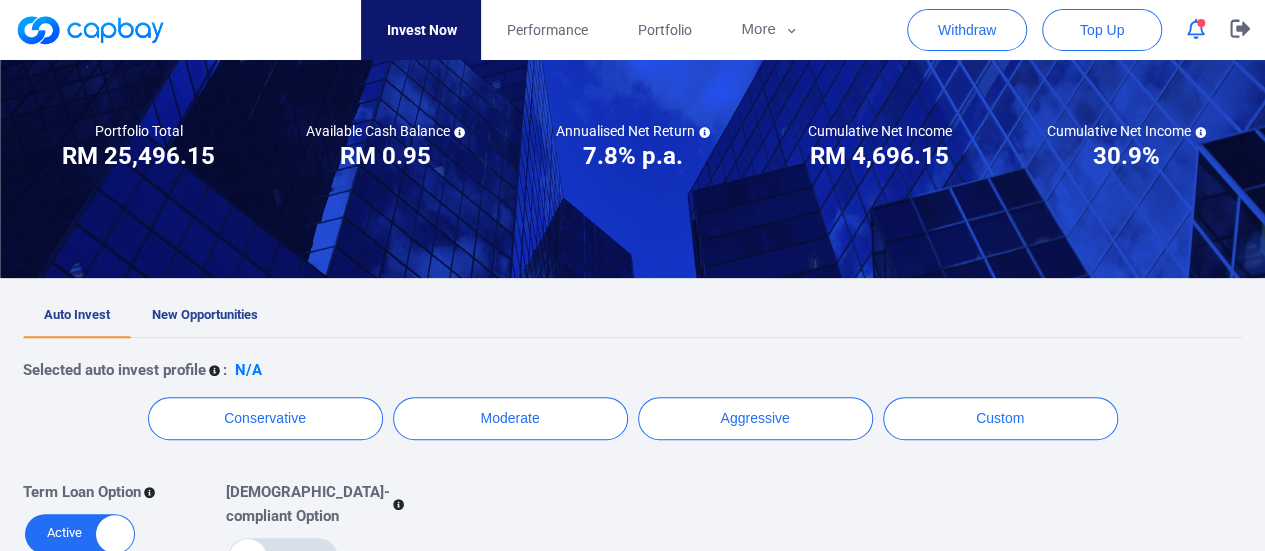 scroll, scrollTop: 65, scrollLeft: 0, axis: vertical 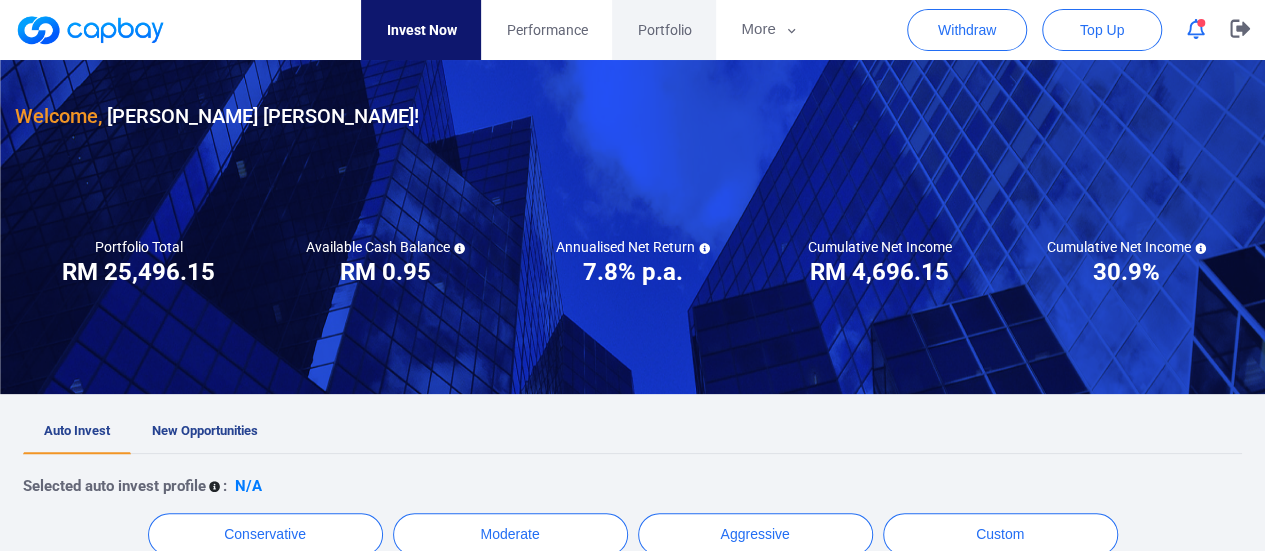 click on "Portfolio" at bounding box center (664, 30) 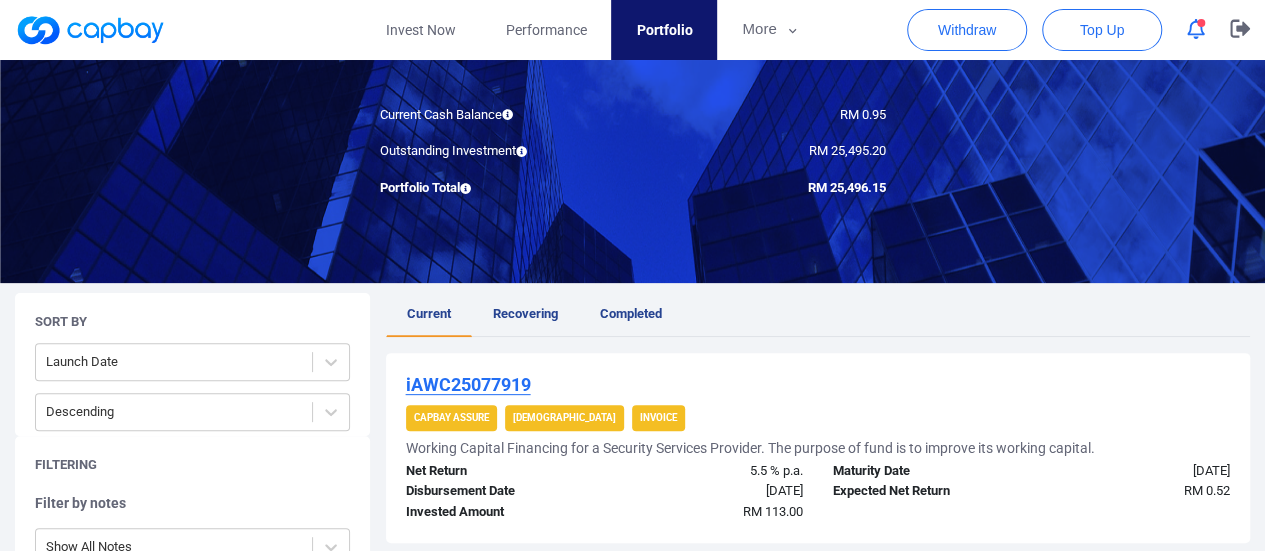 scroll, scrollTop: 300, scrollLeft: 0, axis: vertical 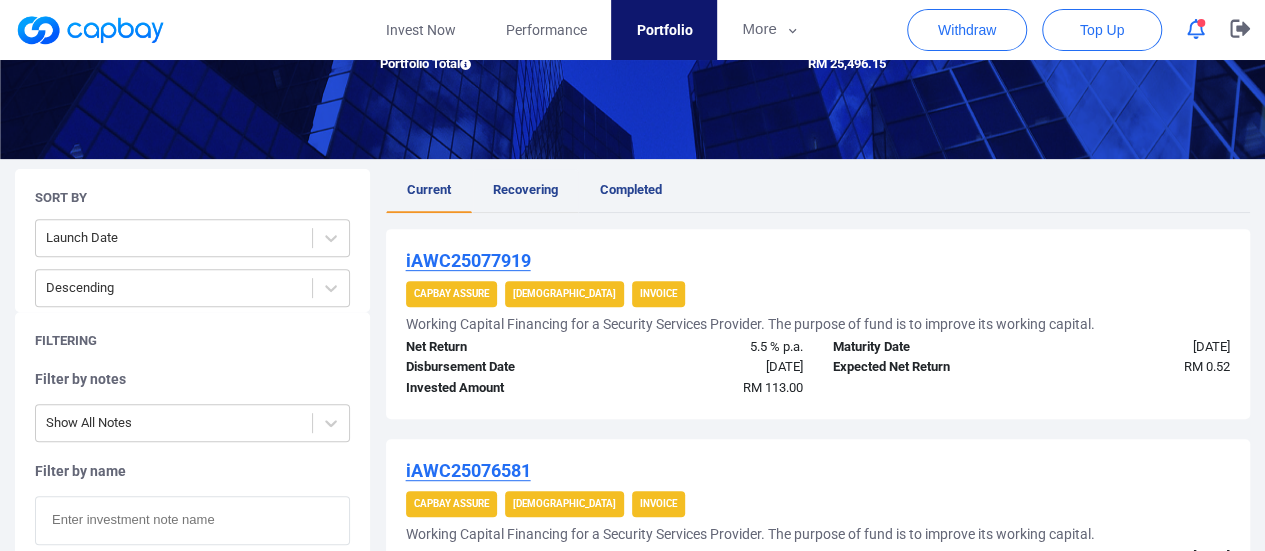 click on "Recovering" at bounding box center [525, 189] 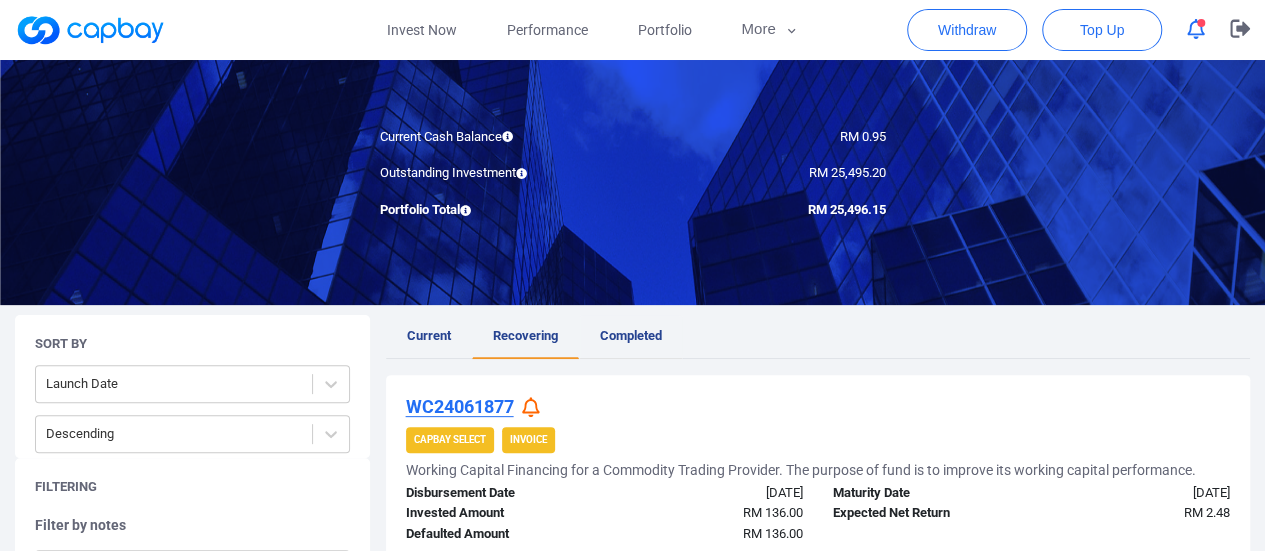 scroll, scrollTop: 300, scrollLeft: 0, axis: vertical 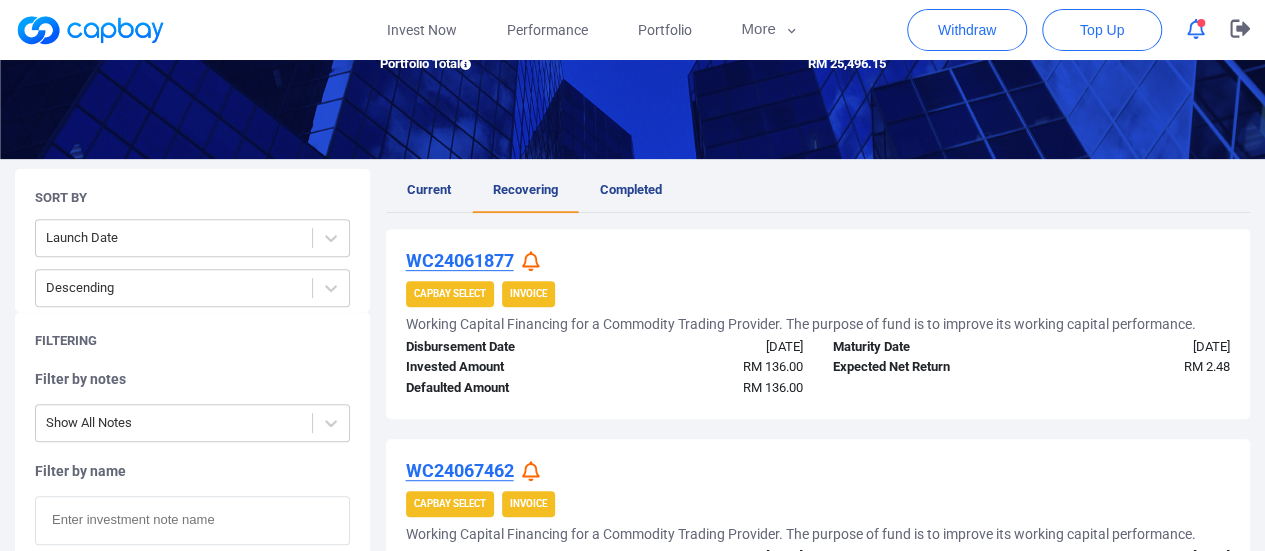 click on "Current" at bounding box center [429, 191] 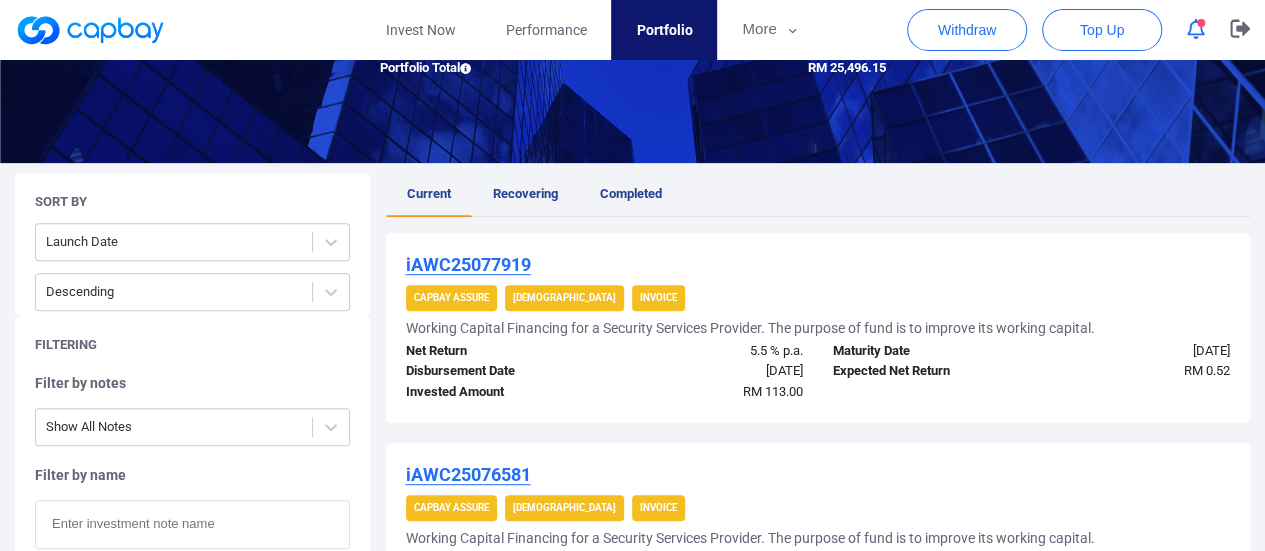 scroll, scrollTop: 300, scrollLeft: 0, axis: vertical 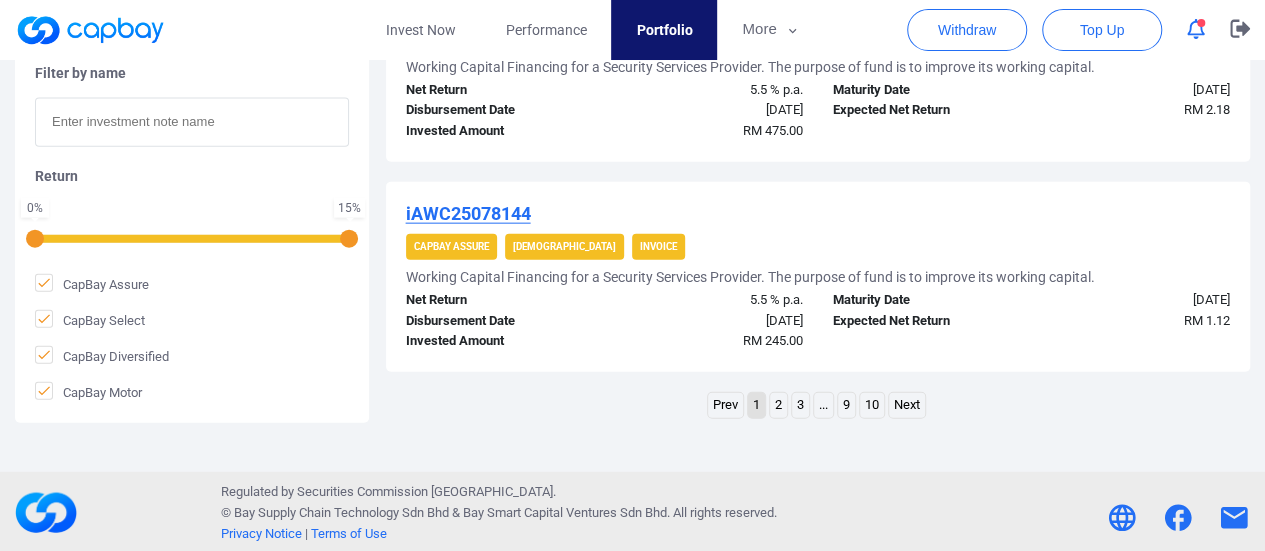 click on "10" at bounding box center [872, 405] 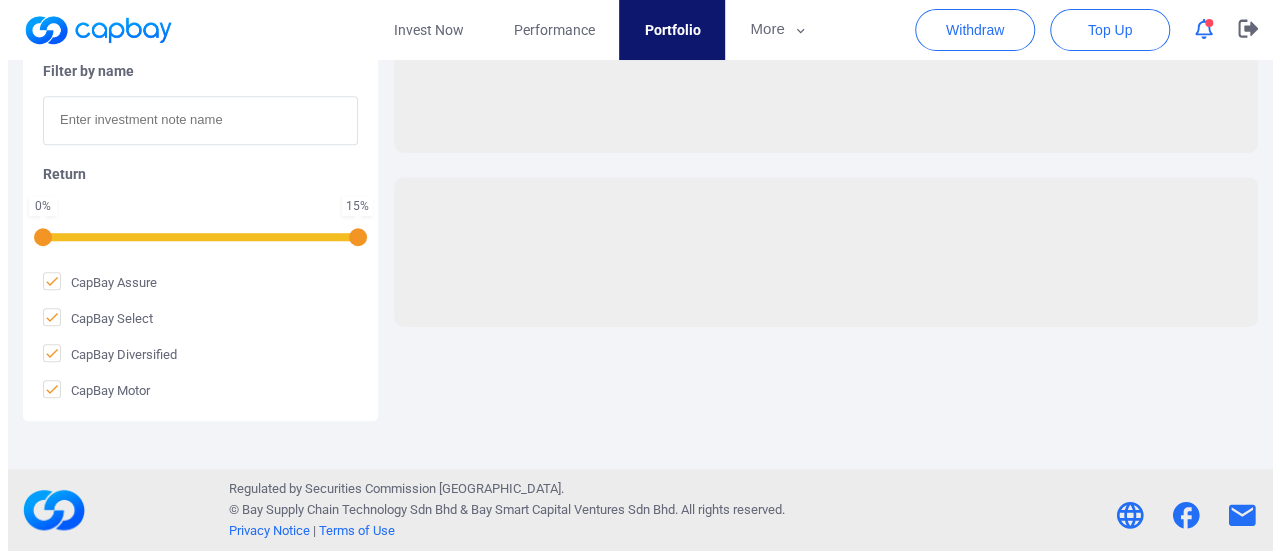scroll, scrollTop: 698, scrollLeft: 0, axis: vertical 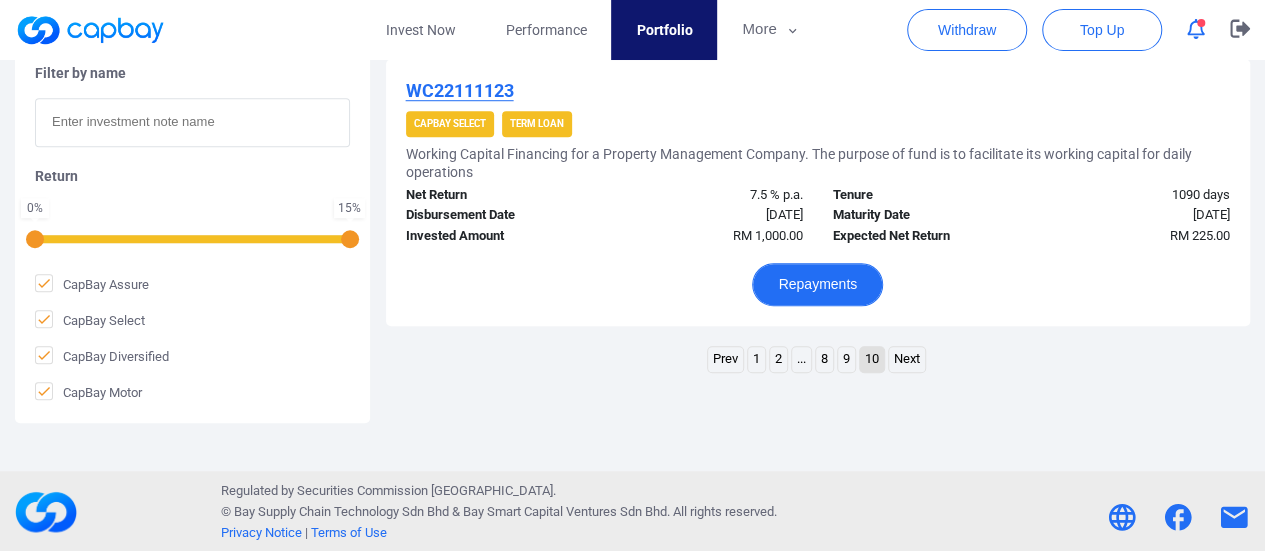 click on "Repayments" at bounding box center (817, 284) 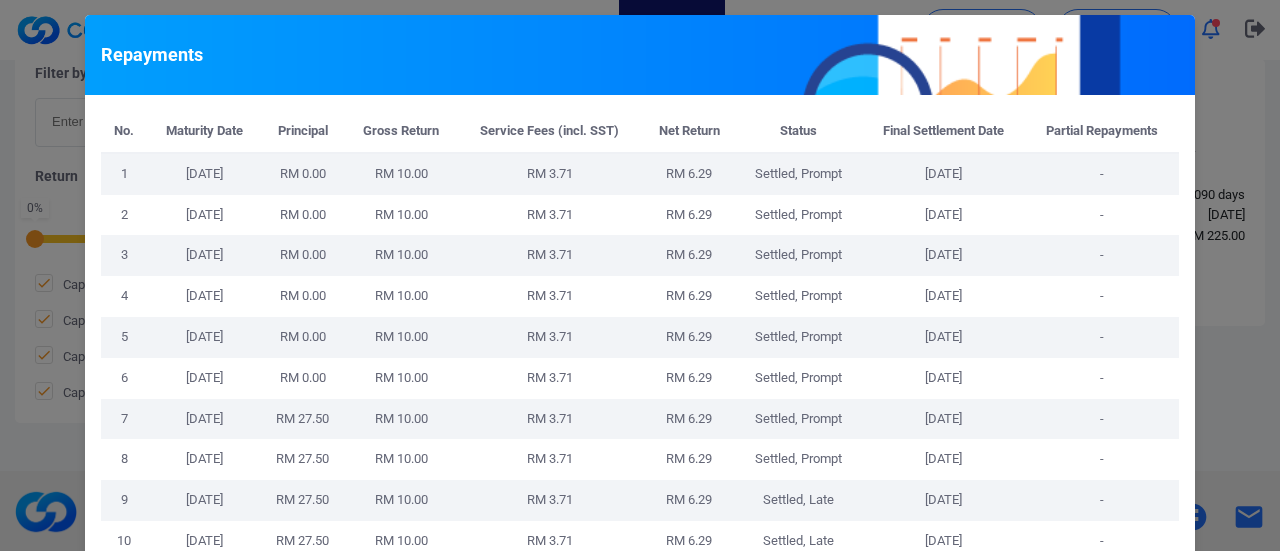 click on "RM 6.29" at bounding box center (689, 296) 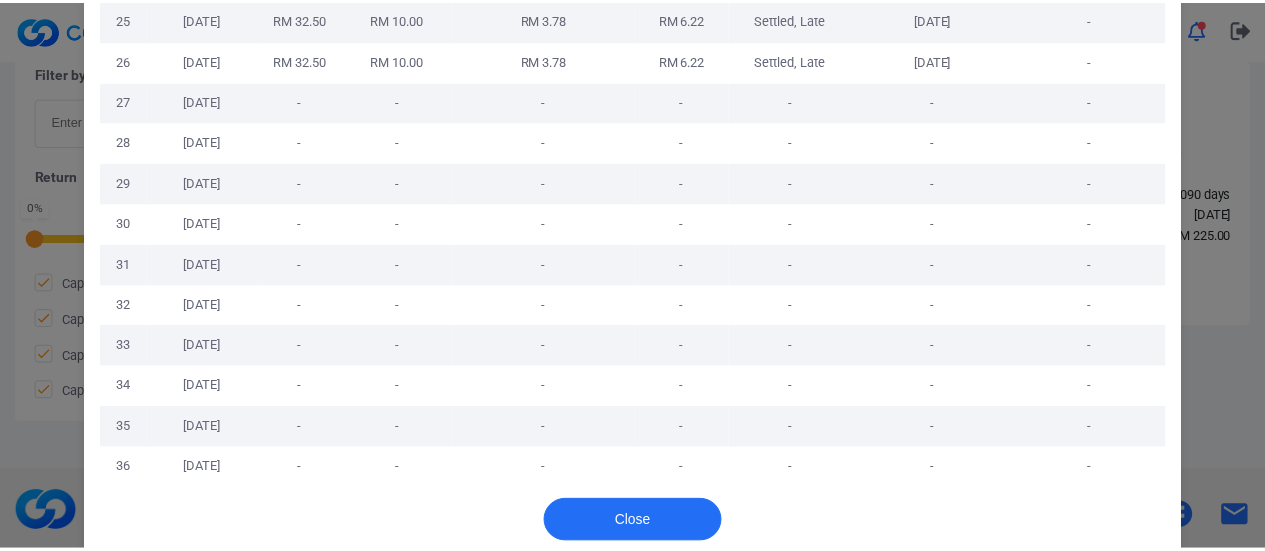 scroll, scrollTop: 1162, scrollLeft: 0, axis: vertical 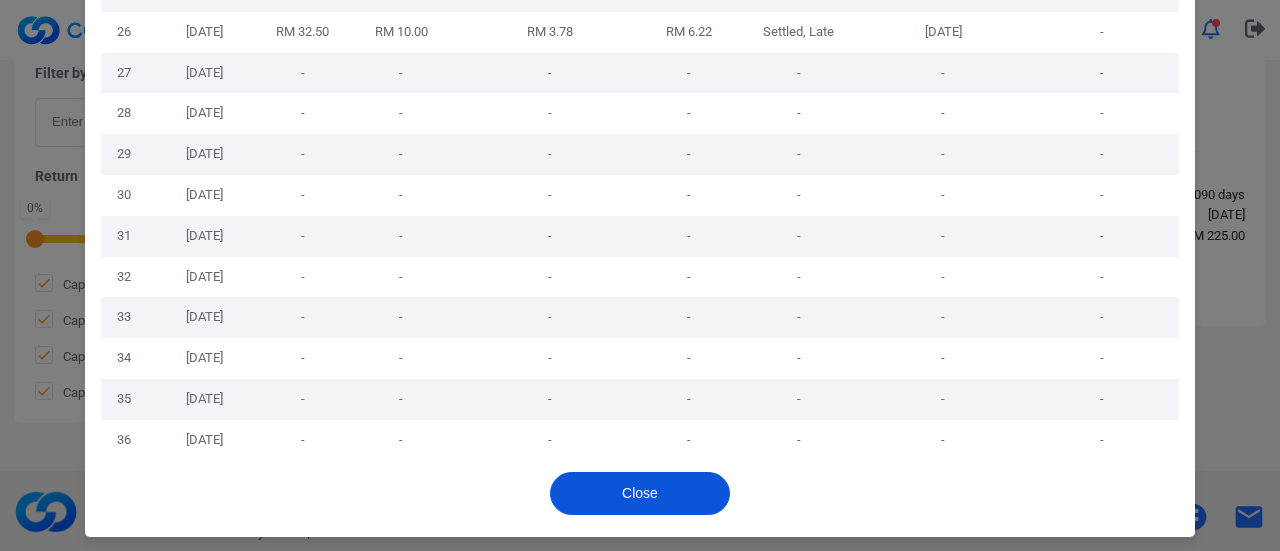 click on "Close" at bounding box center (640, 493) 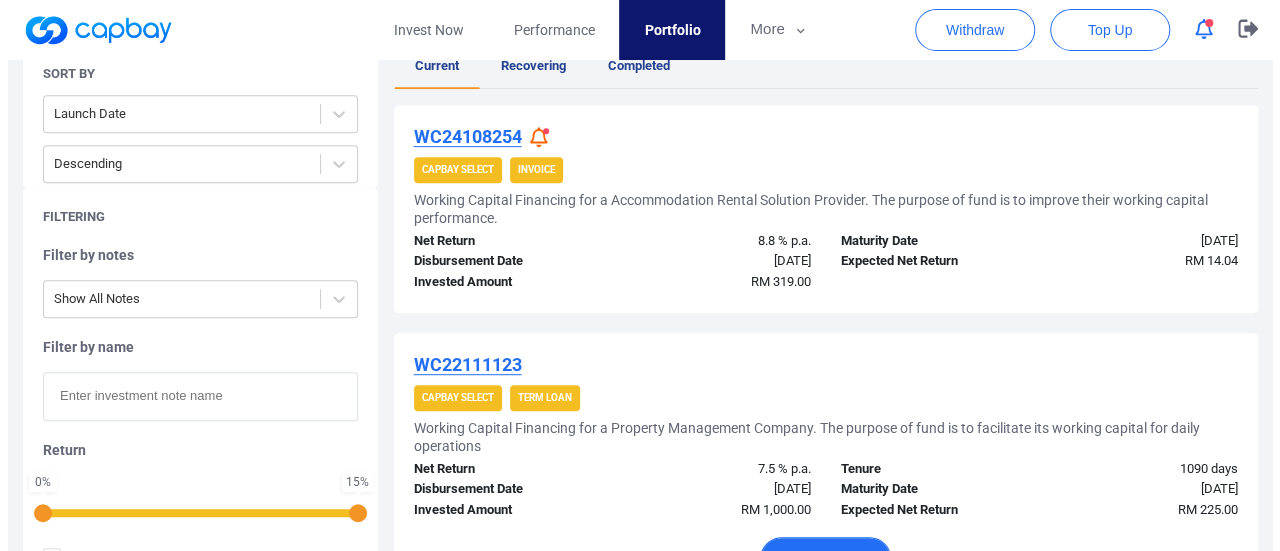 scroll, scrollTop: 398, scrollLeft: 0, axis: vertical 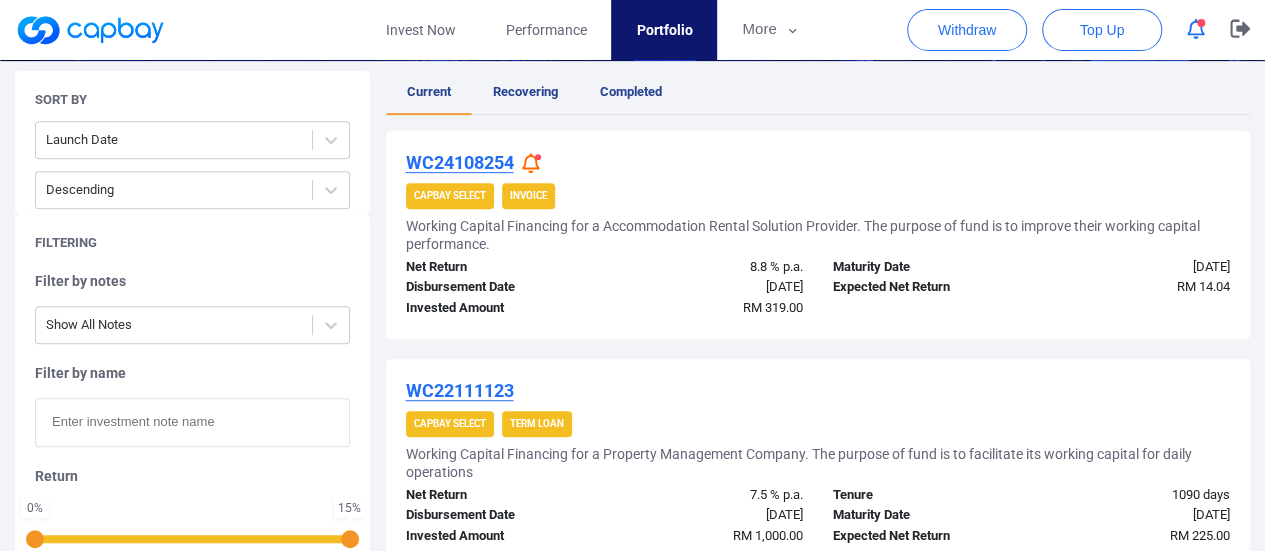 click 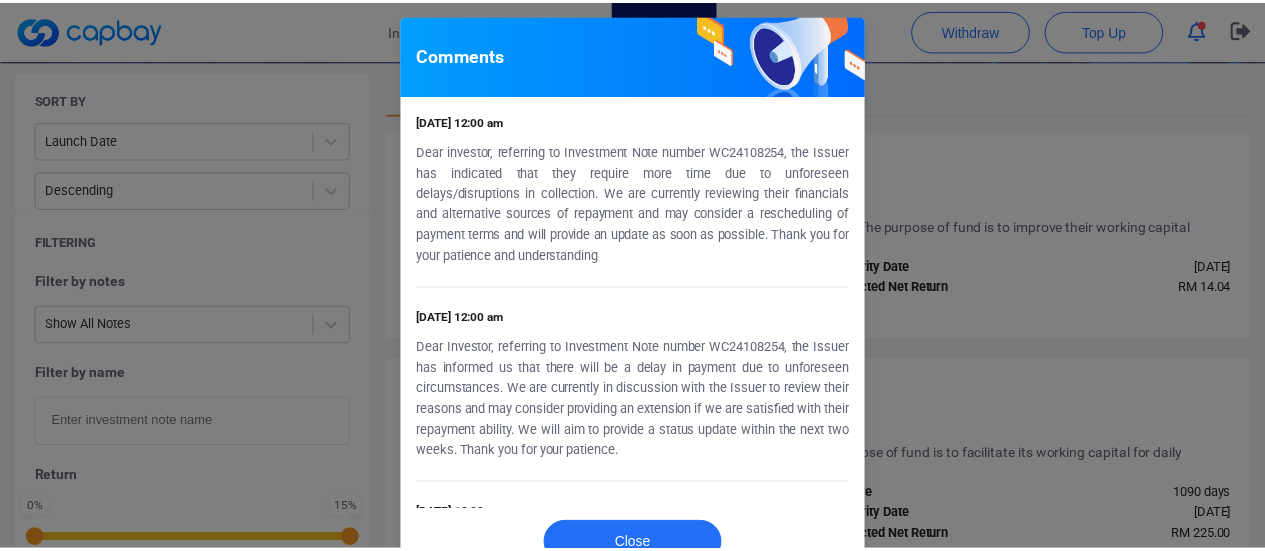 scroll, scrollTop: 100, scrollLeft: 0, axis: vertical 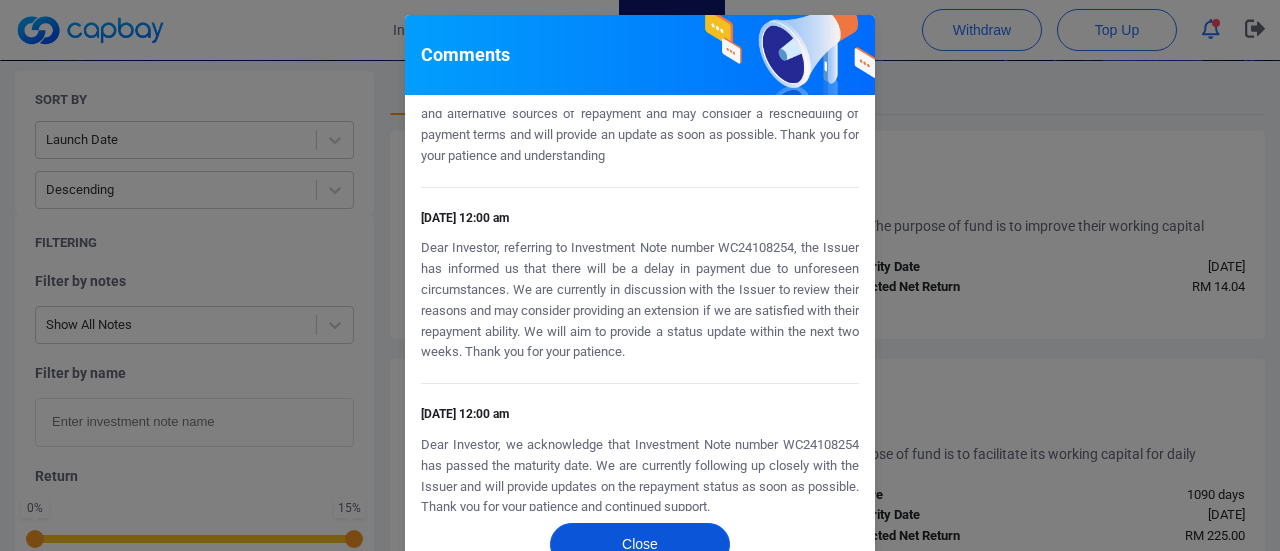 click on "Close" at bounding box center (640, 544) 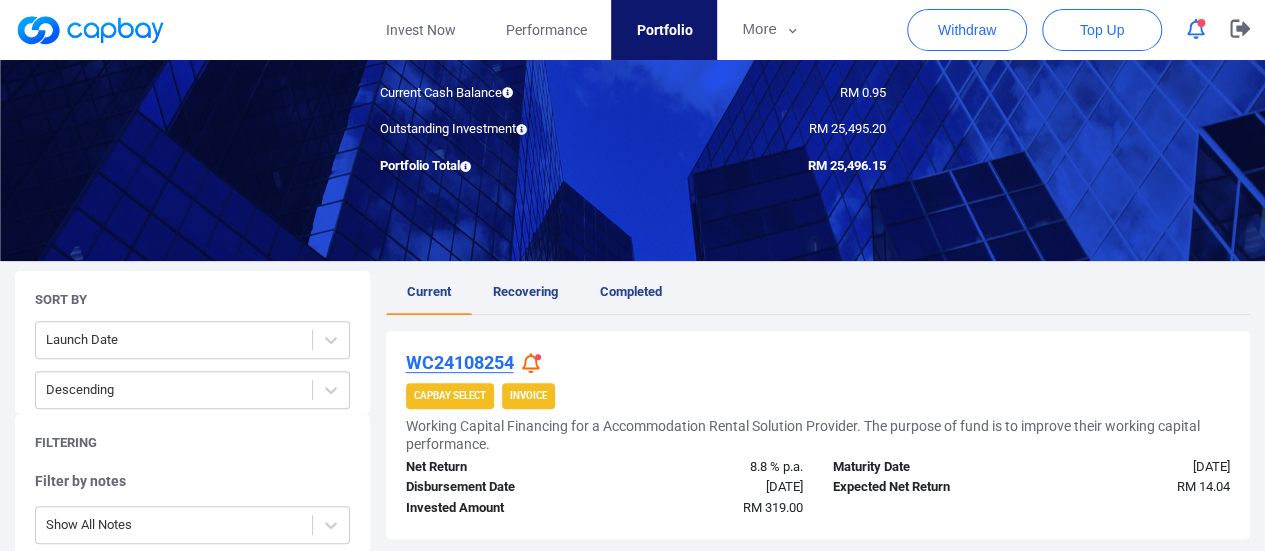 scroll, scrollTop: 698, scrollLeft: 0, axis: vertical 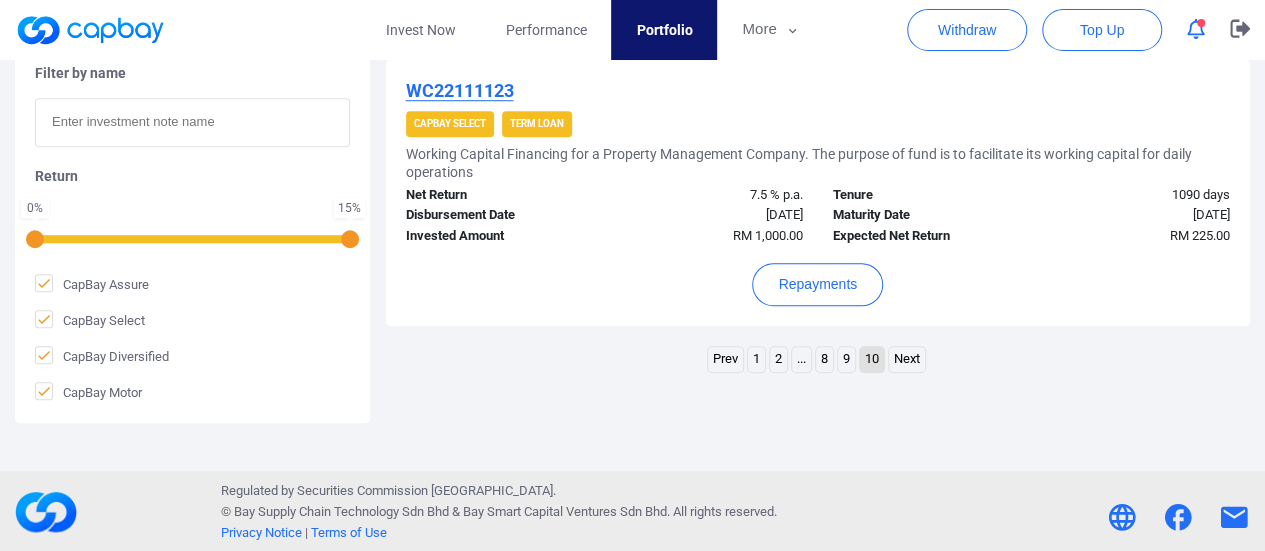 click on "9" at bounding box center (846, 359) 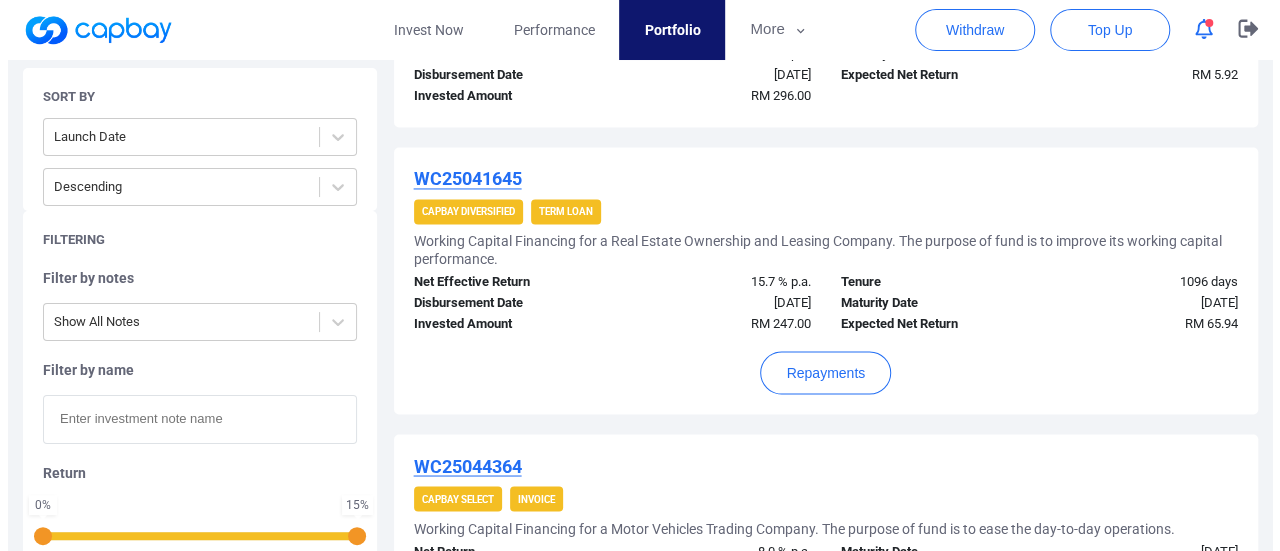 scroll, scrollTop: 1522, scrollLeft: 0, axis: vertical 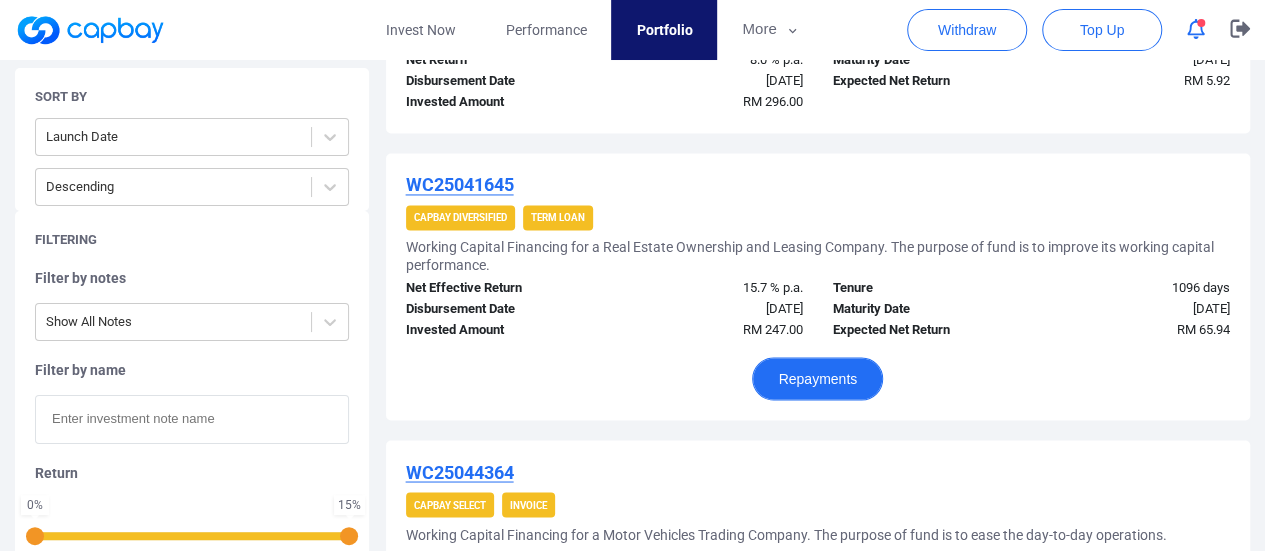 click on "Repayments" at bounding box center (817, 378) 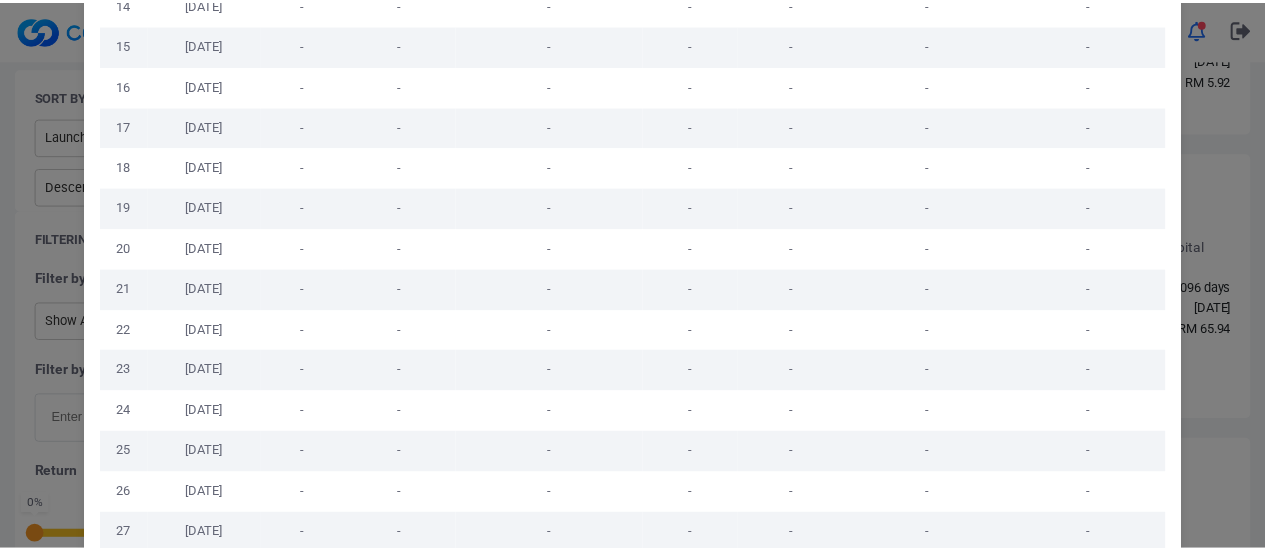 scroll, scrollTop: 1162, scrollLeft: 0, axis: vertical 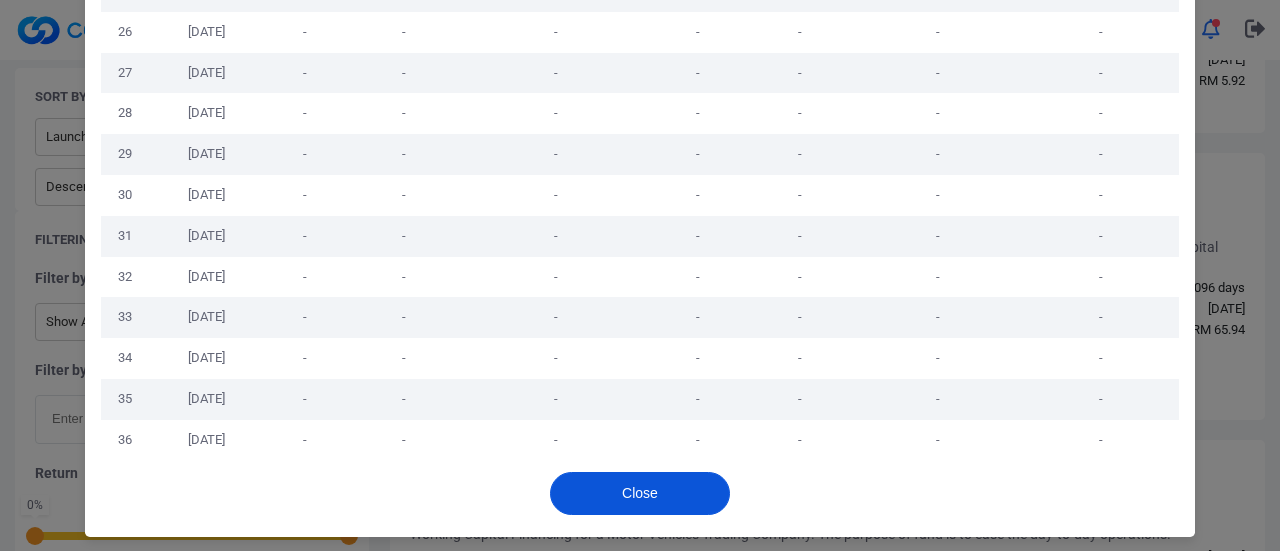 click on "Close" at bounding box center (640, 493) 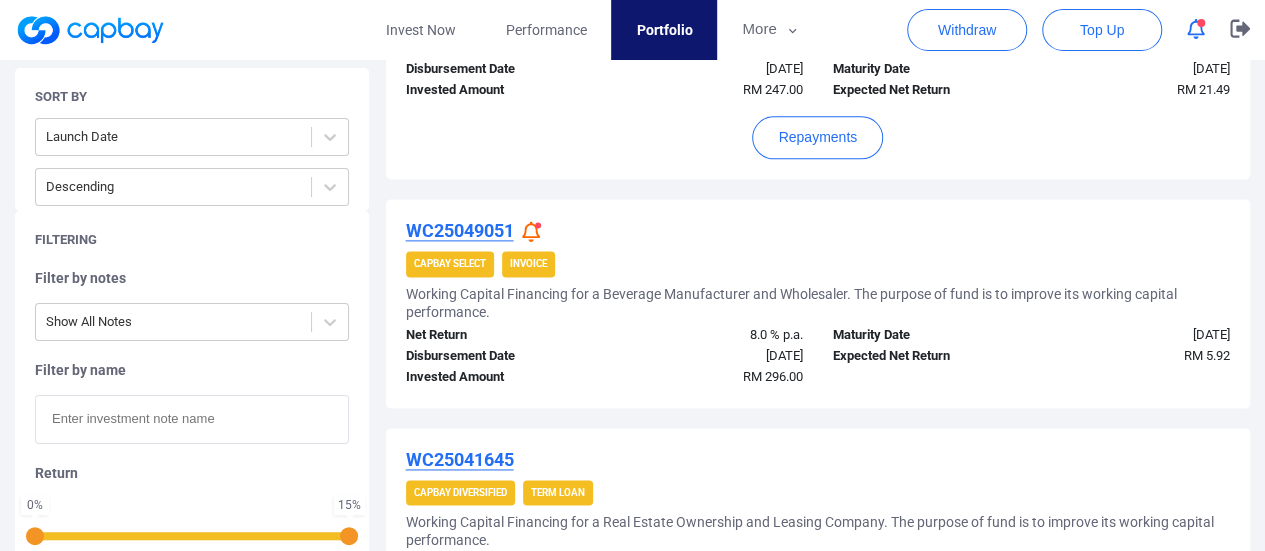 scroll, scrollTop: 1222, scrollLeft: 0, axis: vertical 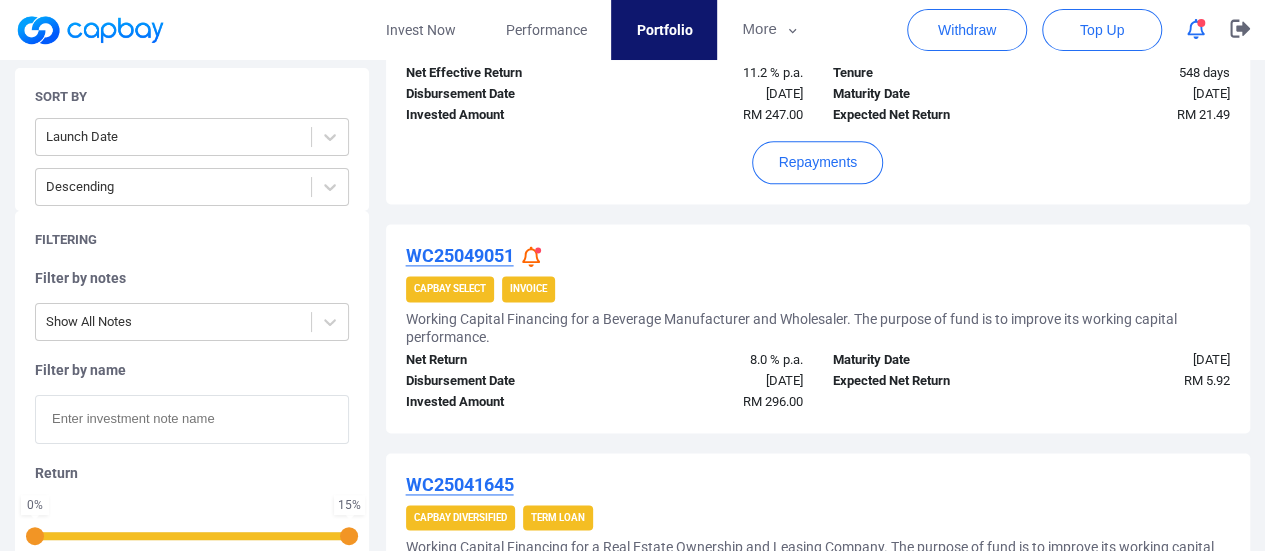click 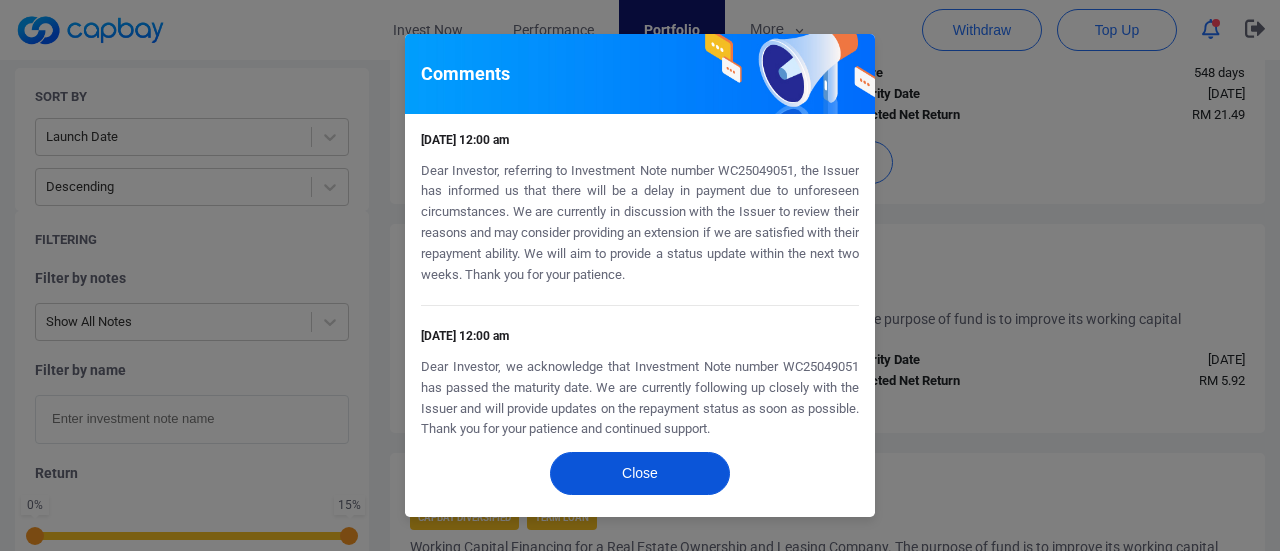 click on "Close" at bounding box center [640, 473] 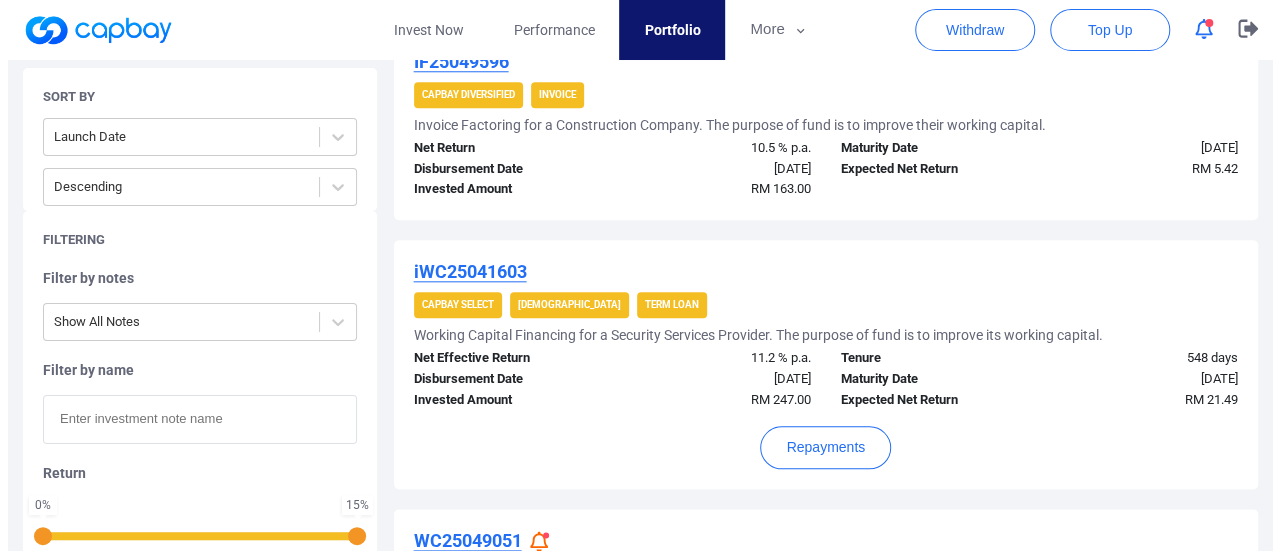 scroll, scrollTop: 922, scrollLeft: 0, axis: vertical 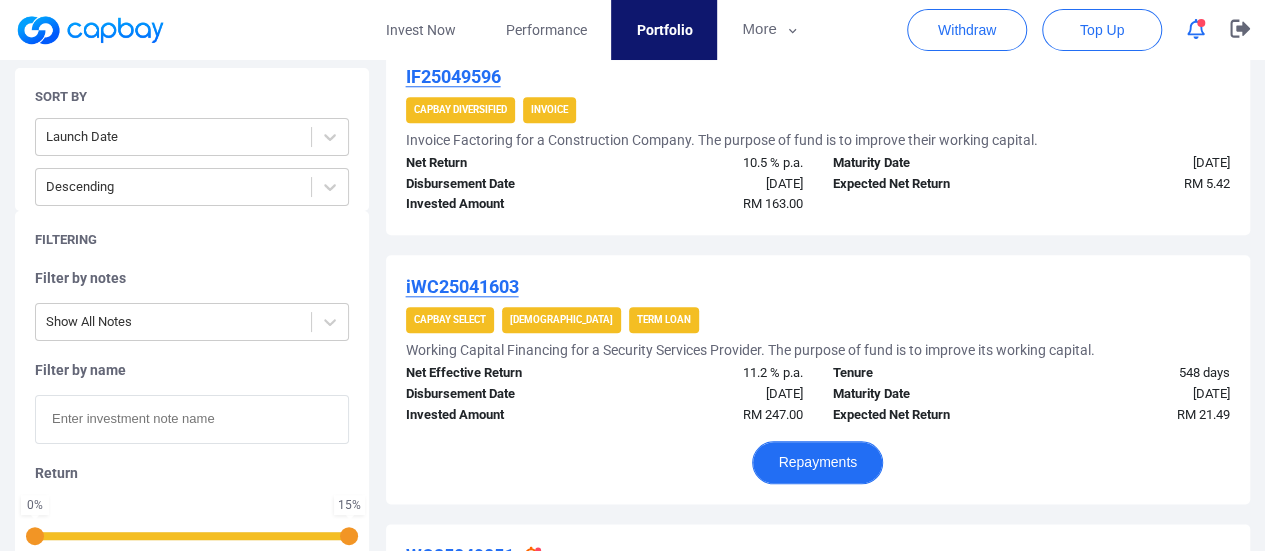 click on "Repayments" at bounding box center (817, 462) 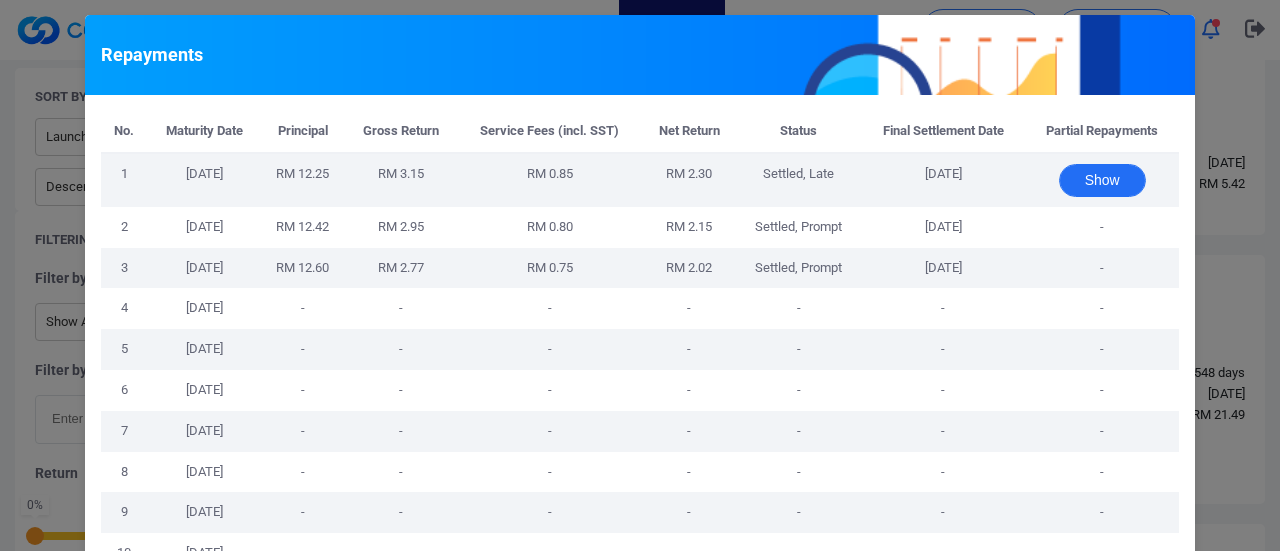 click on "Show" at bounding box center [1102, 180] 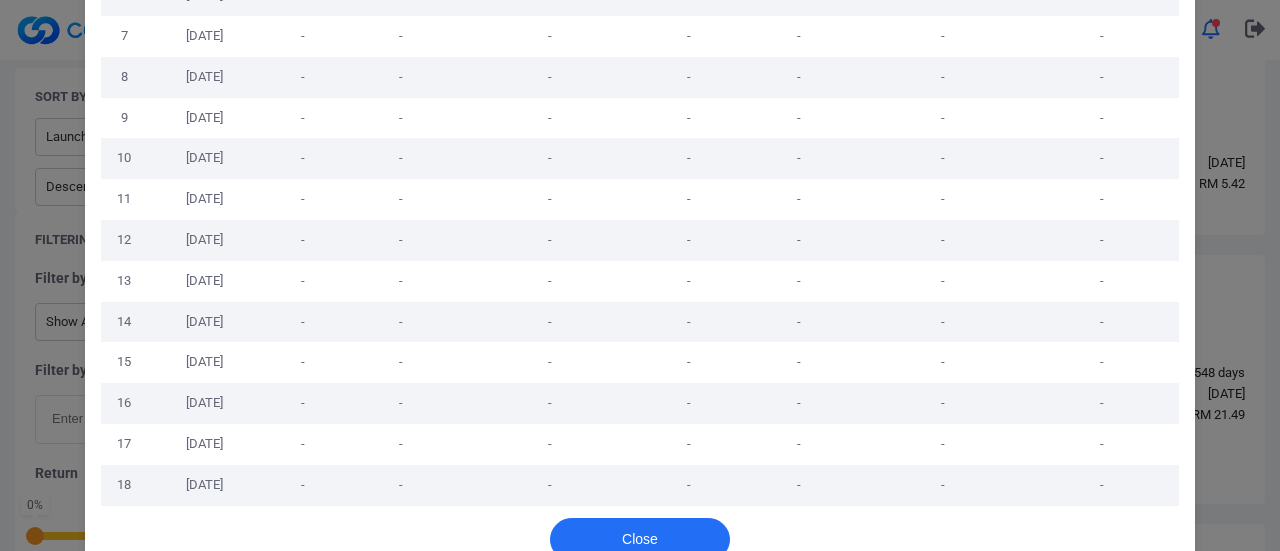 scroll, scrollTop: 624, scrollLeft: 0, axis: vertical 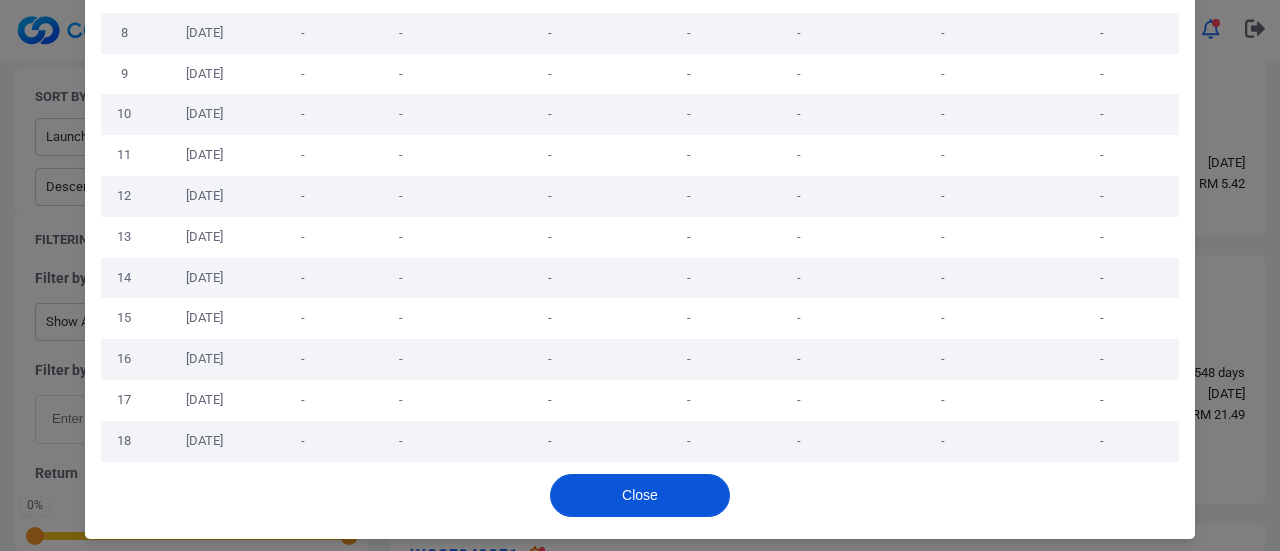 click on "Close" at bounding box center [640, 495] 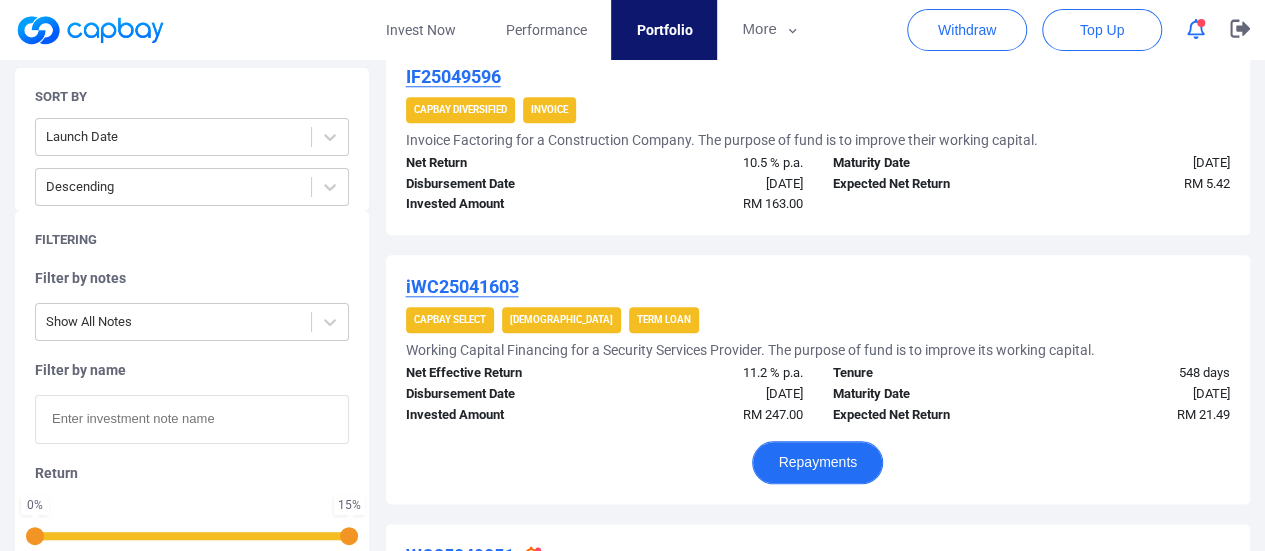 click on "Repayments" at bounding box center [817, 462] 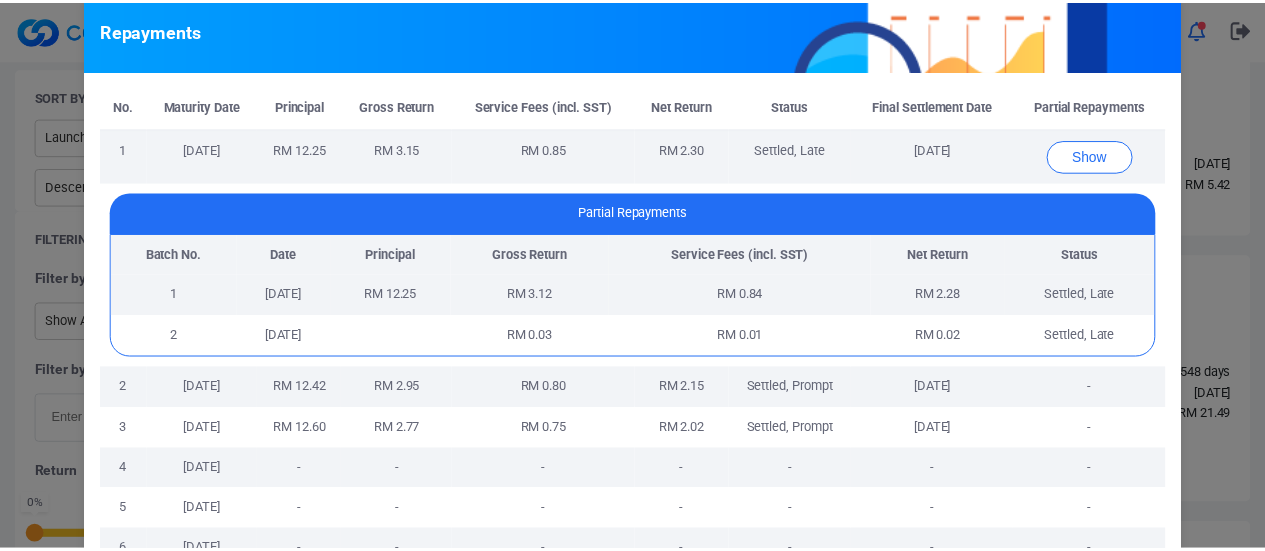scroll, scrollTop: 624, scrollLeft: 0, axis: vertical 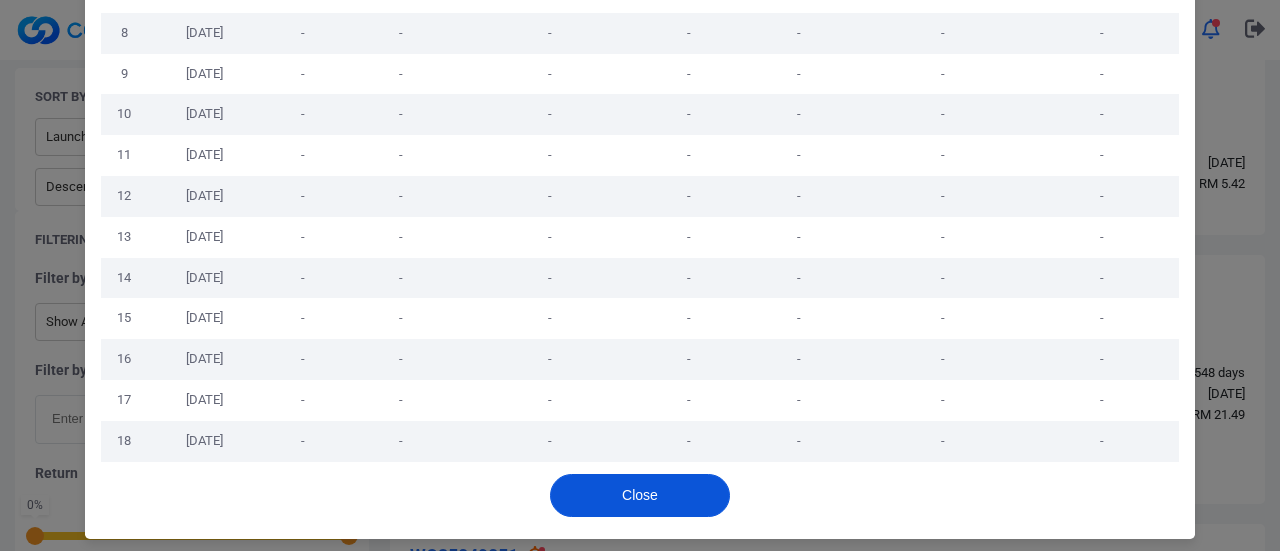 click on "Close" at bounding box center [640, 495] 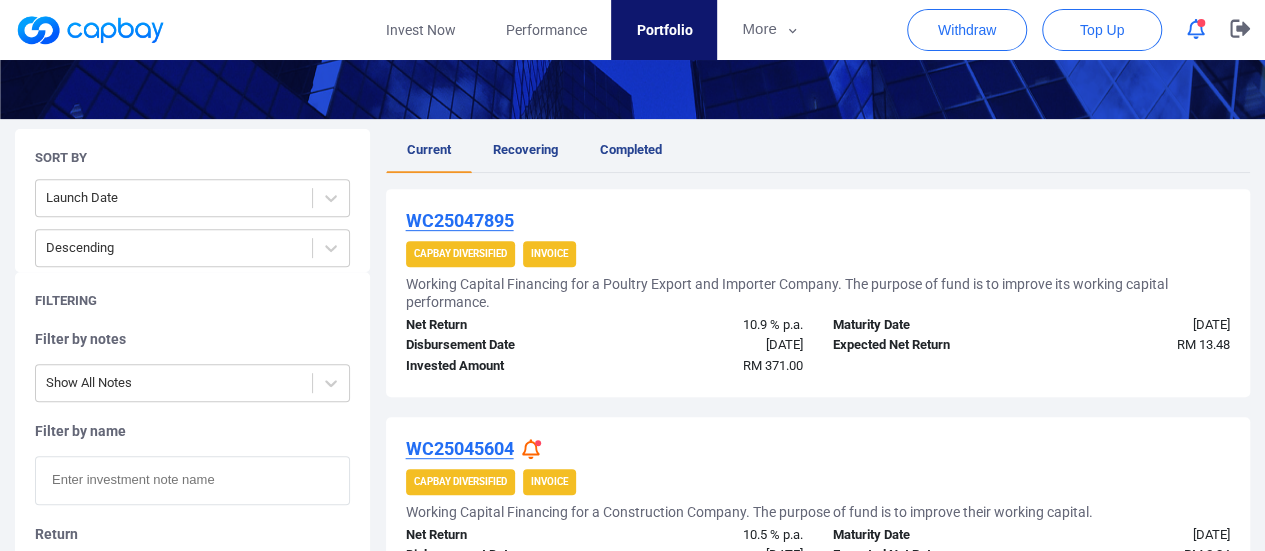 scroll, scrollTop: 322, scrollLeft: 0, axis: vertical 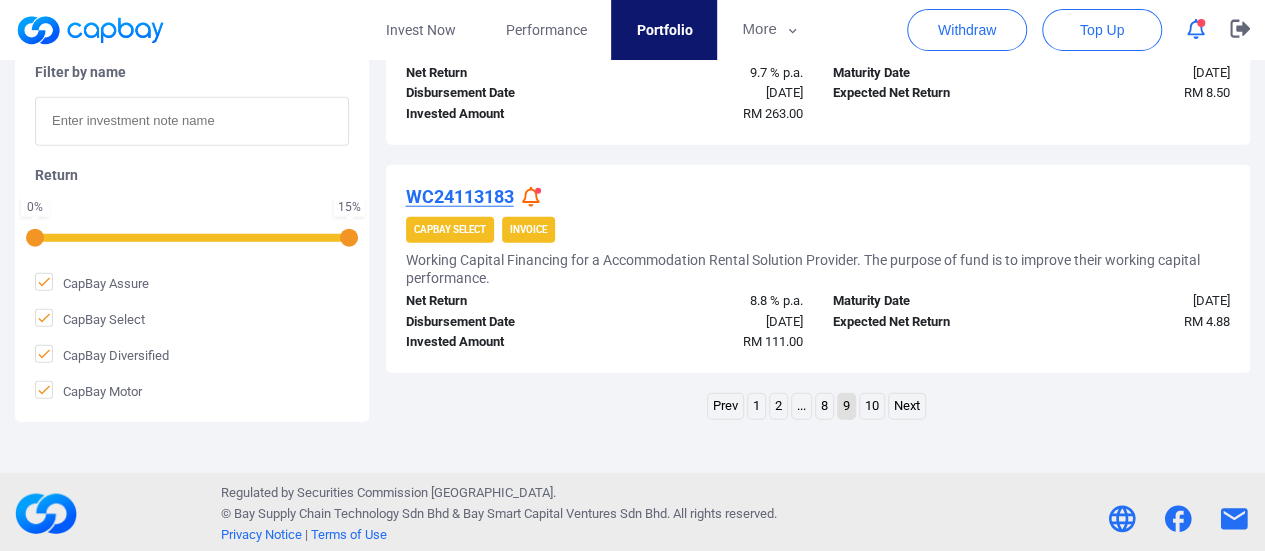 click on "8" at bounding box center [824, 406] 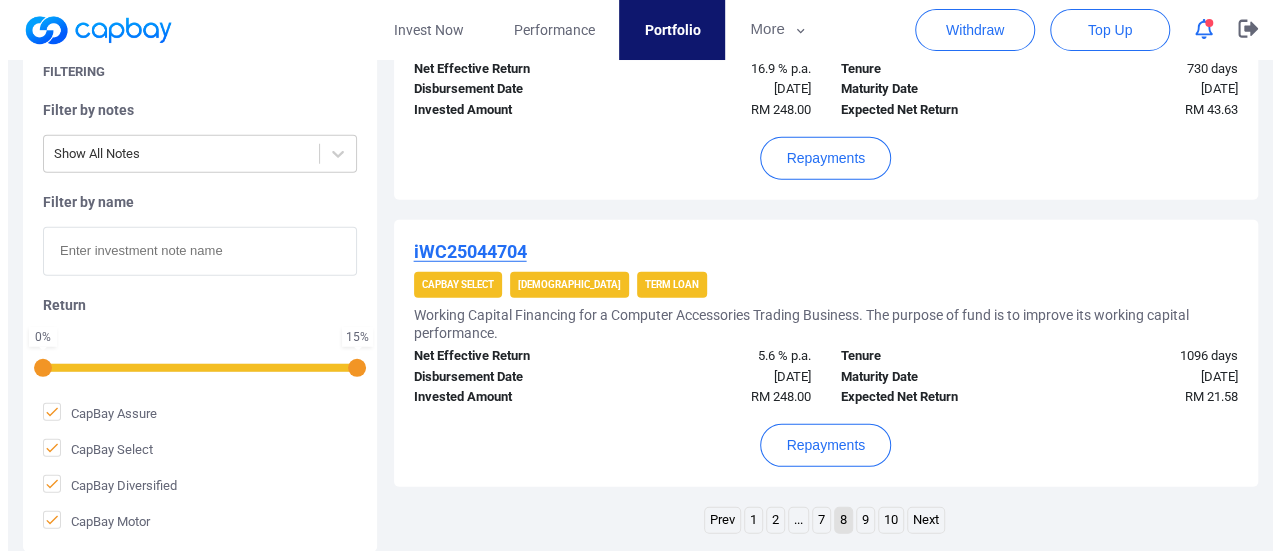 scroll, scrollTop: 2598, scrollLeft: 0, axis: vertical 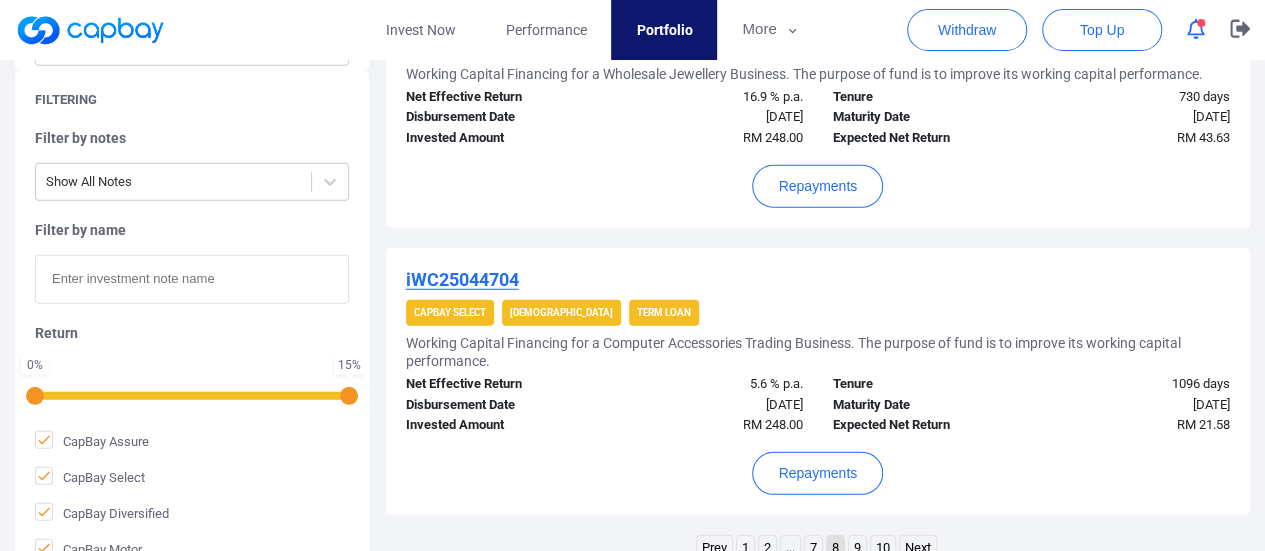 click on "iWC25044704 CapBay Select Shariah Term Loan Working Capital Financing for a Computer Accessories Trading Business. The purpose of fund is to improve its working capital performance. Net Effective Return 5.6   % p.a. Disbursement Date [DATE] Invested Amount RM 248.00 Tenure 1096   days Maturity Date [DATE] Expected Net Return RM 21.58 Repayments" at bounding box center (818, 381) 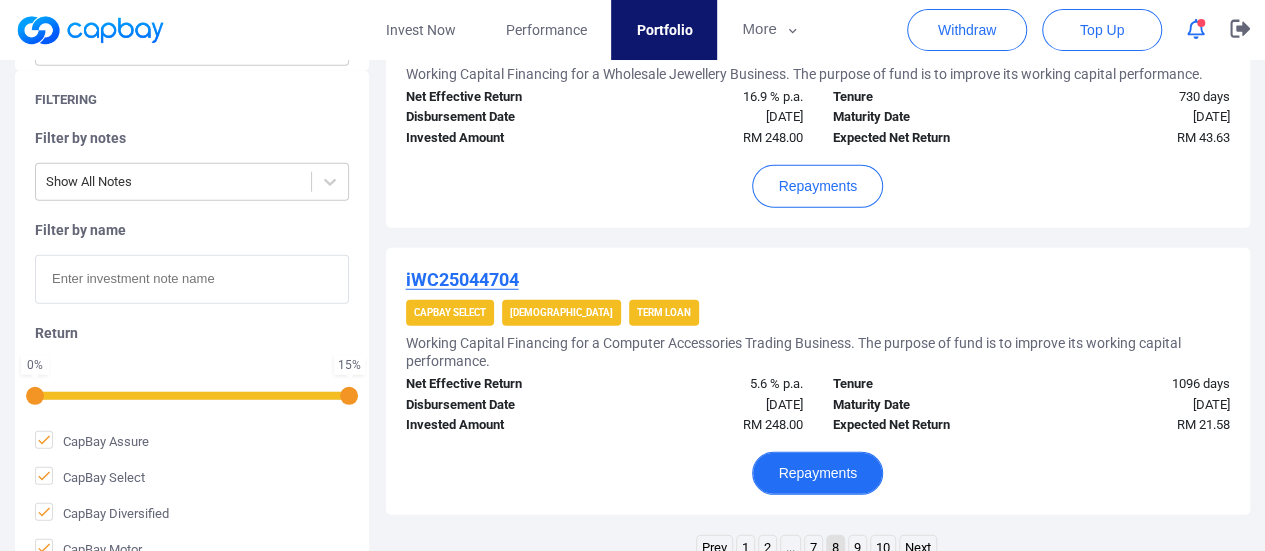 click on "Repayments" at bounding box center [817, 473] 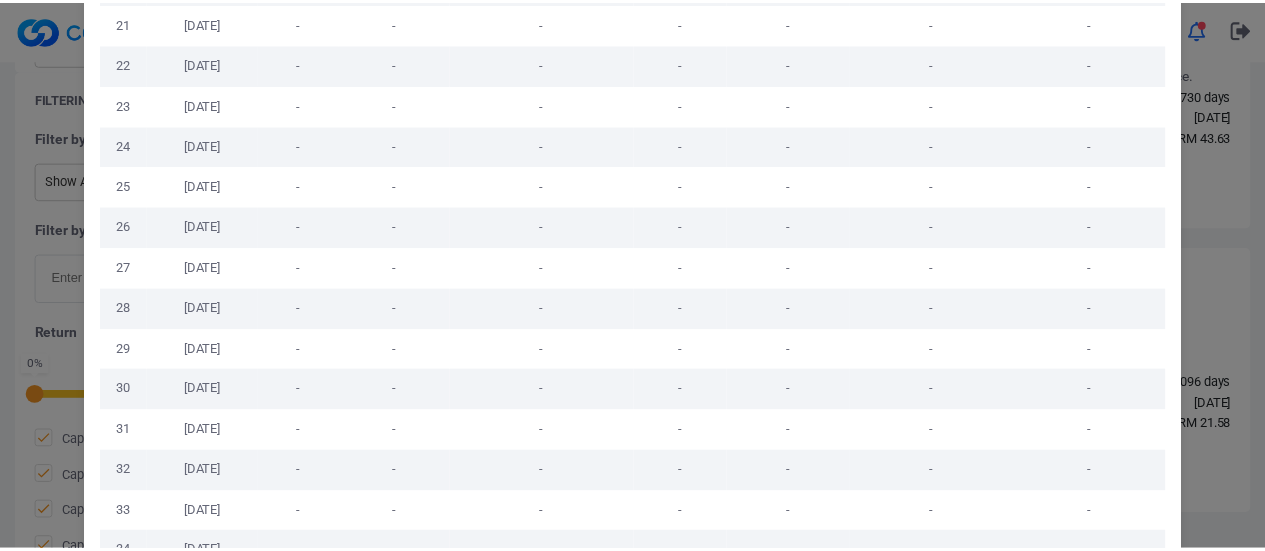 scroll, scrollTop: 1306, scrollLeft: 0, axis: vertical 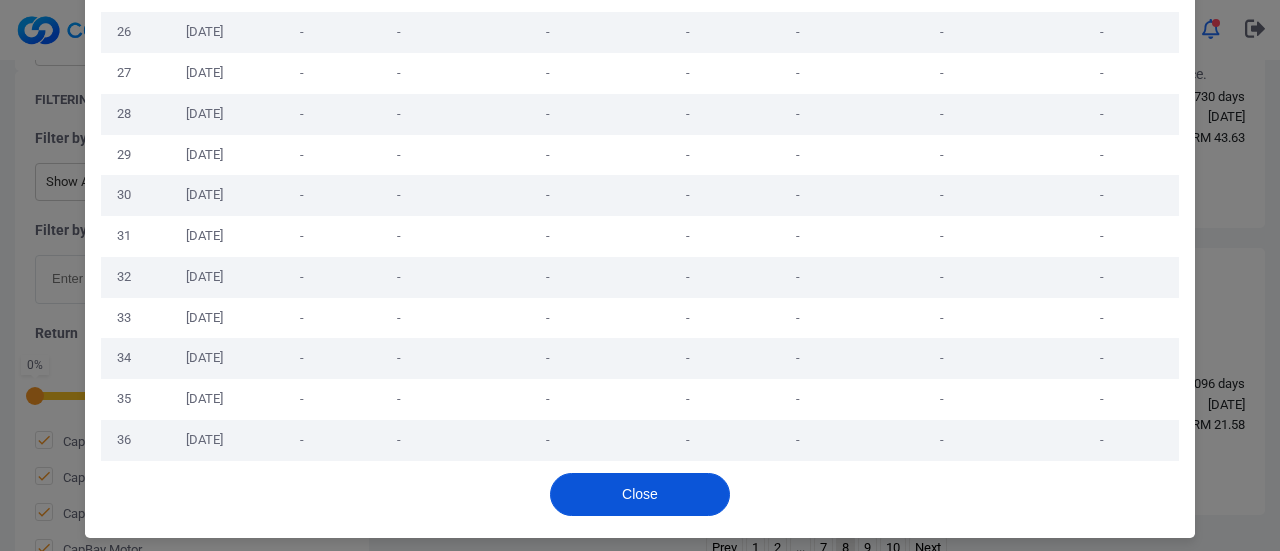 click on "Close" at bounding box center [640, 494] 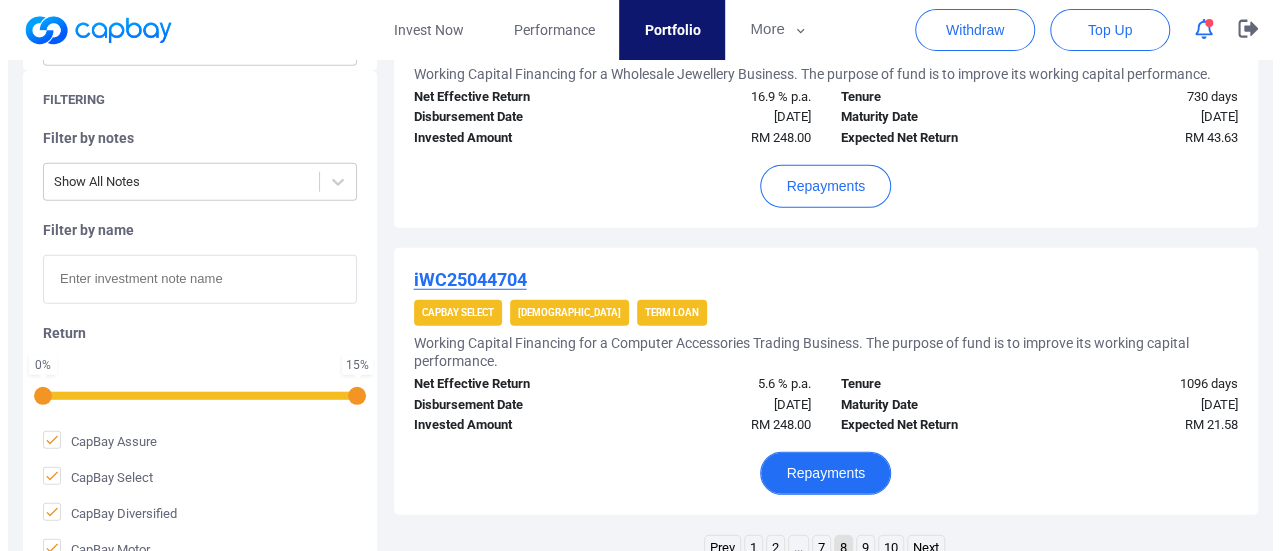 scroll, scrollTop: 2498, scrollLeft: 0, axis: vertical 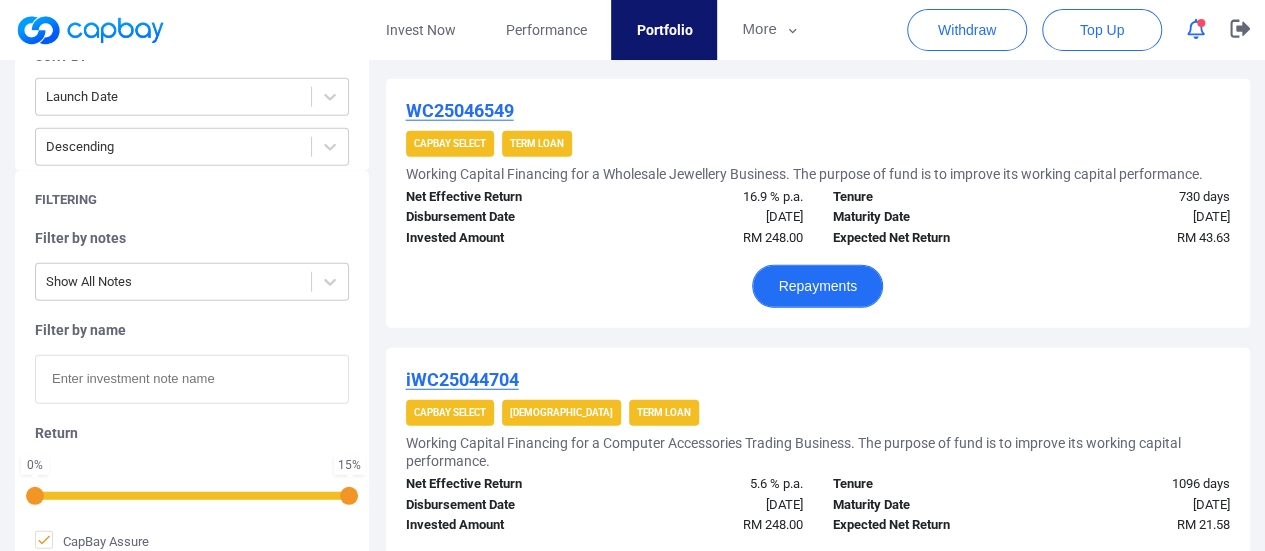 click on "Repayments" at bounding box center (817, 286) 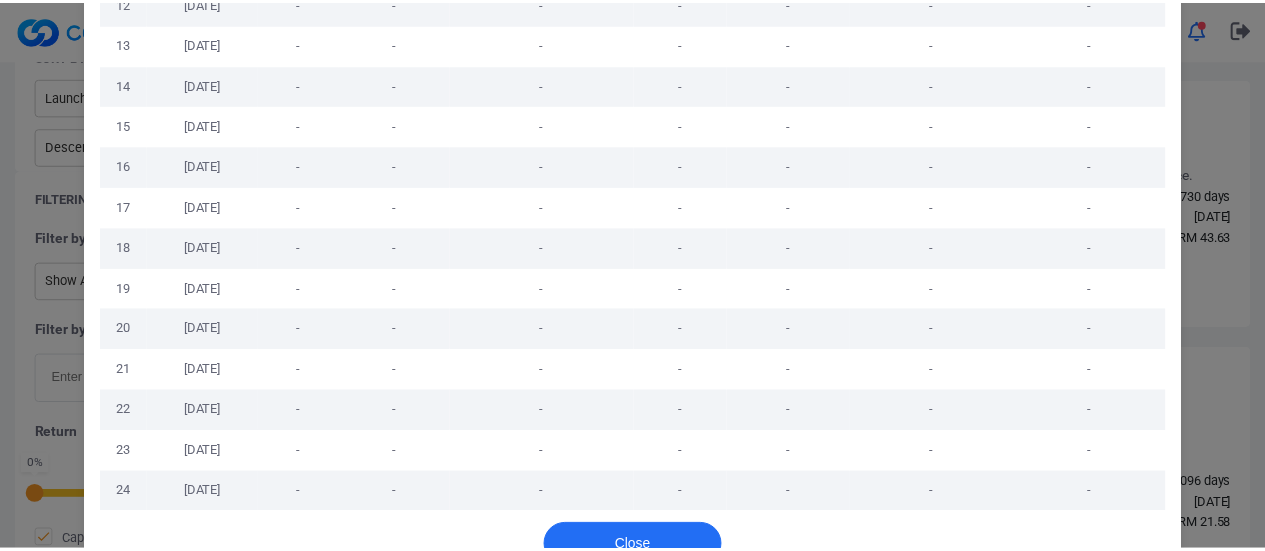 scroll, scrollTop: 816, scrollLeft: 0, axis: vertical 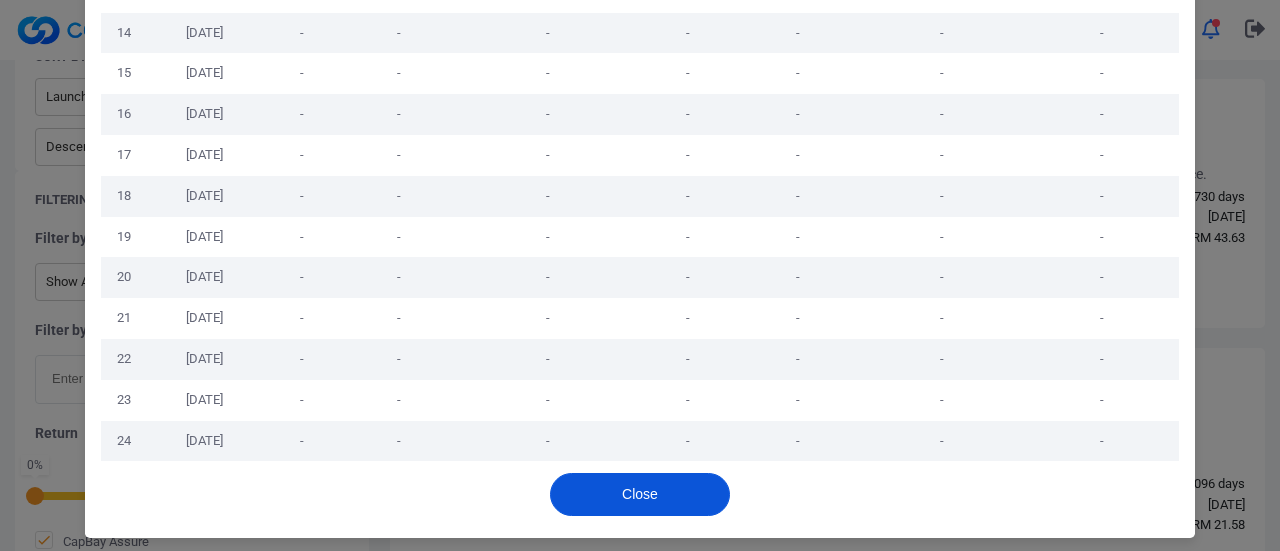 click on "Close" at bounding box center (640, 494) 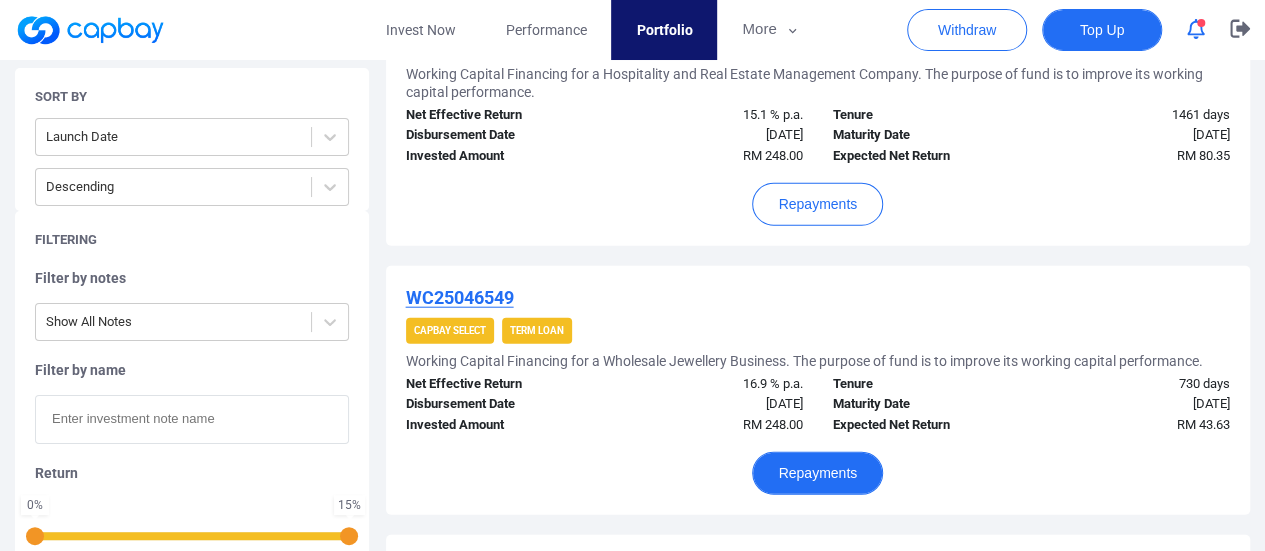 scroll, scrollTop: 2198, scrollLeft: 0, axis: vertical 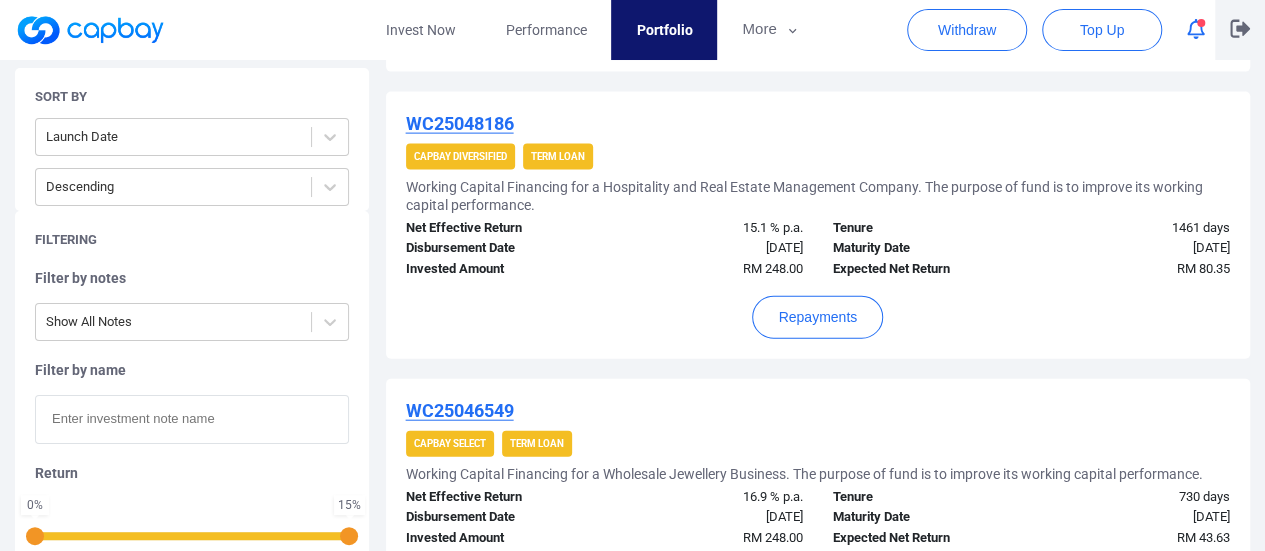 click at bounding box center [1240, 30] 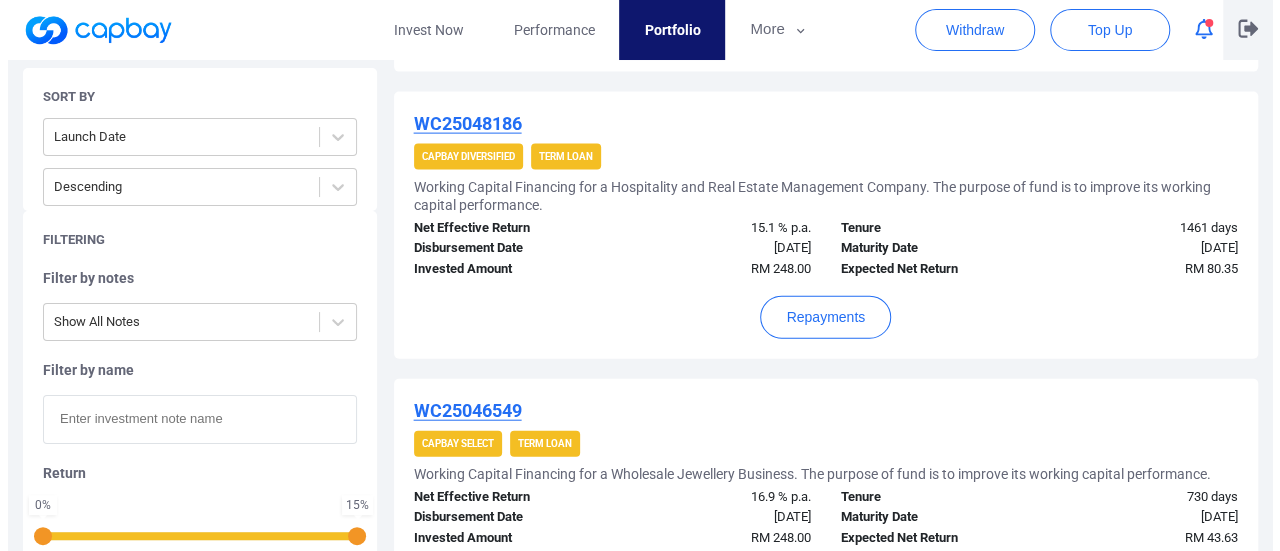 scroll, scrollTop: 0, scrollLeft: 0, axis: both 